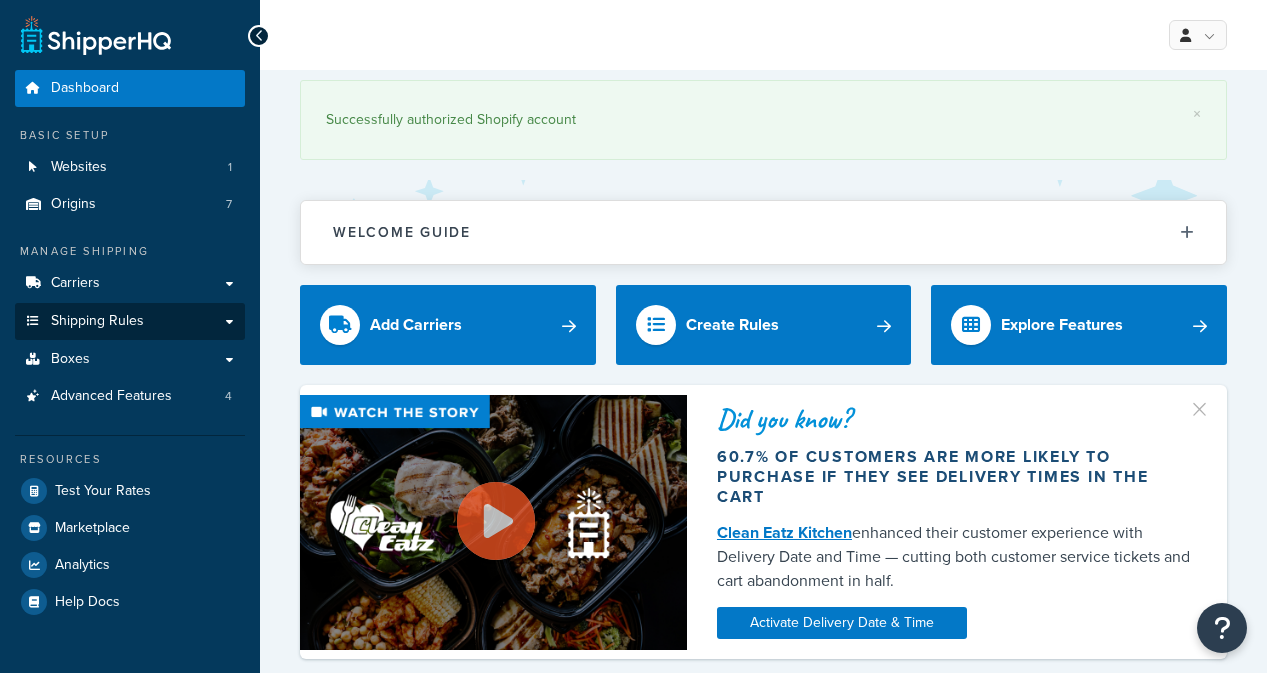 scroll, scrollTop: 0, scrollLeft: 0, axis: both 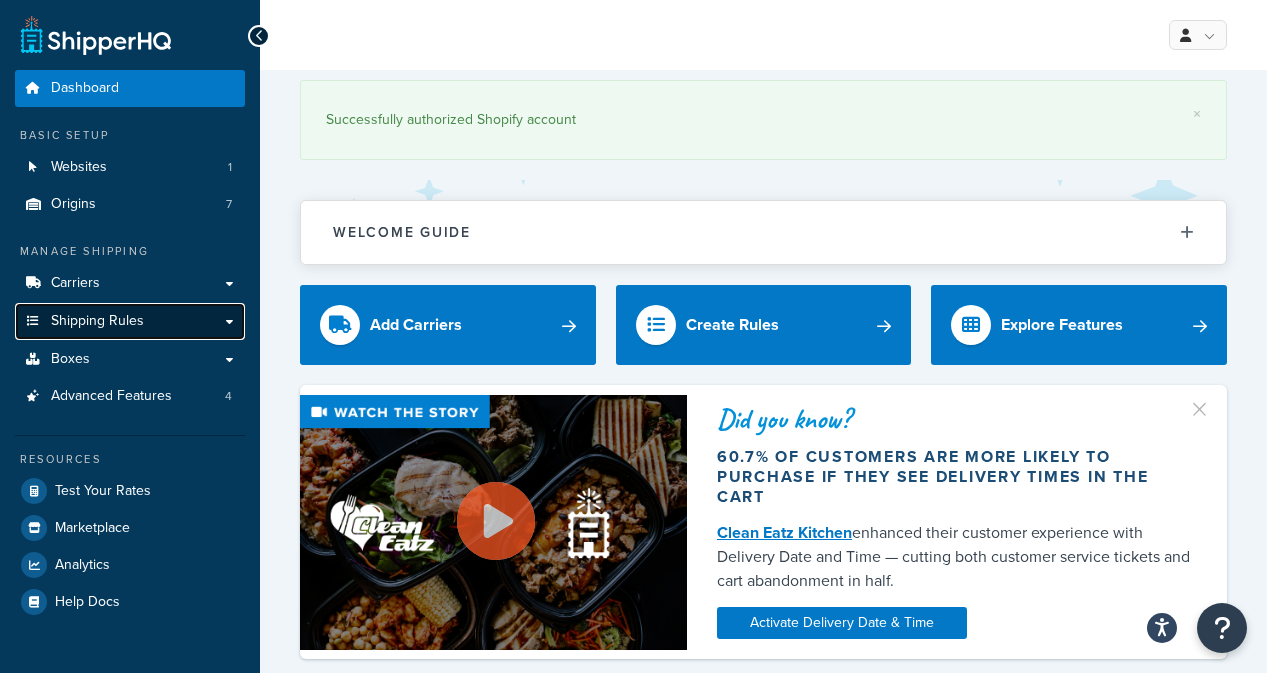 click on "Shipping Rules" at bounding box center (130, 321) 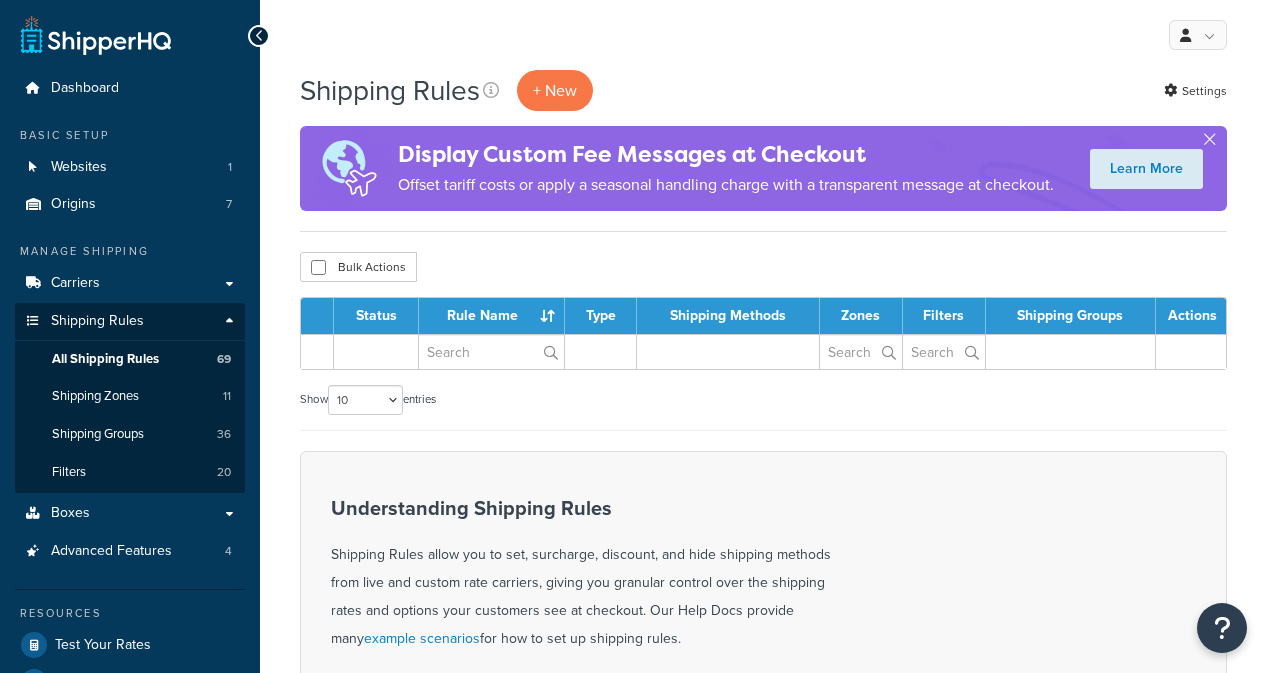 scroll, scrollTop: 0, scrollLeft: 0, axis: both 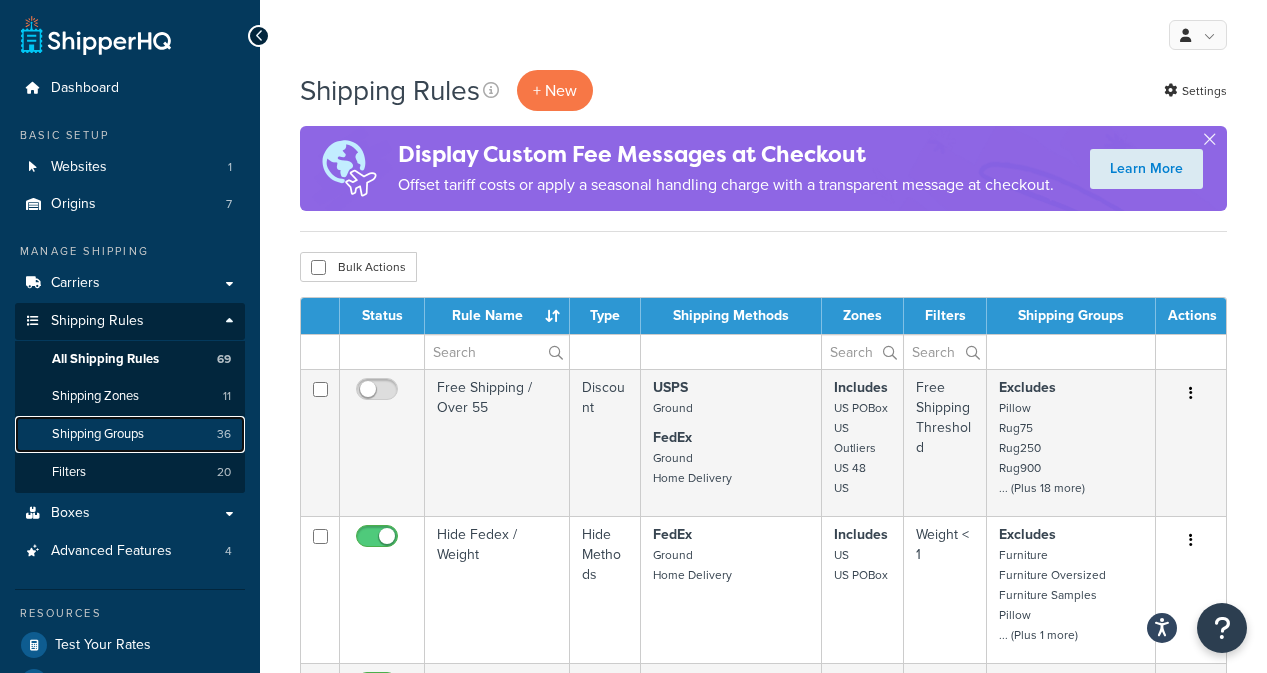 click on "Shipping Groups
36" at bounding box center [130, 434] 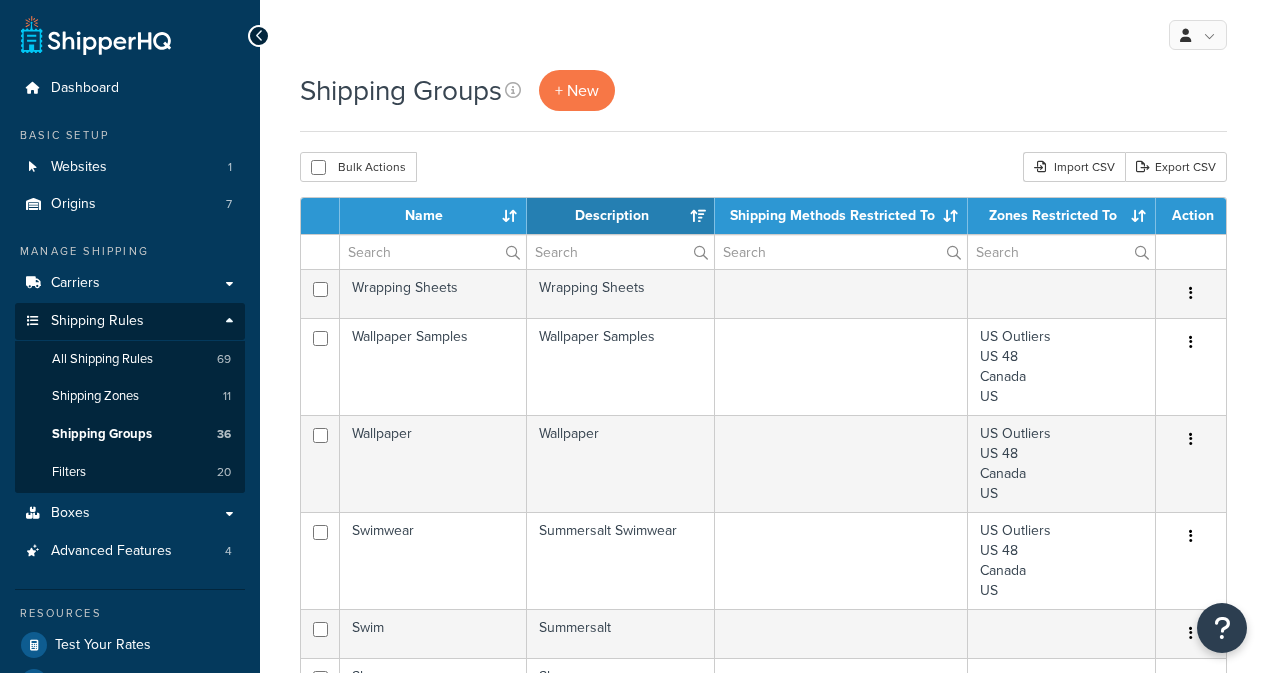 select on "15" 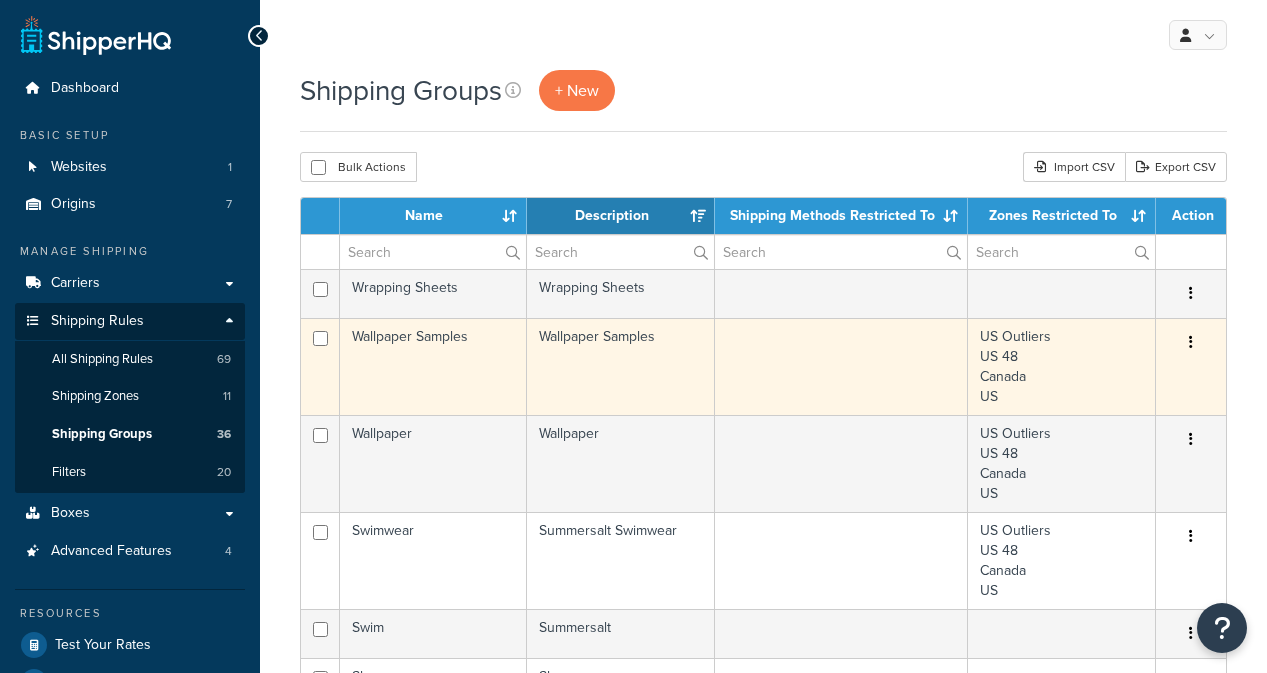 scroll, scrollTop: 0, scrollLeft: 0, axis: both 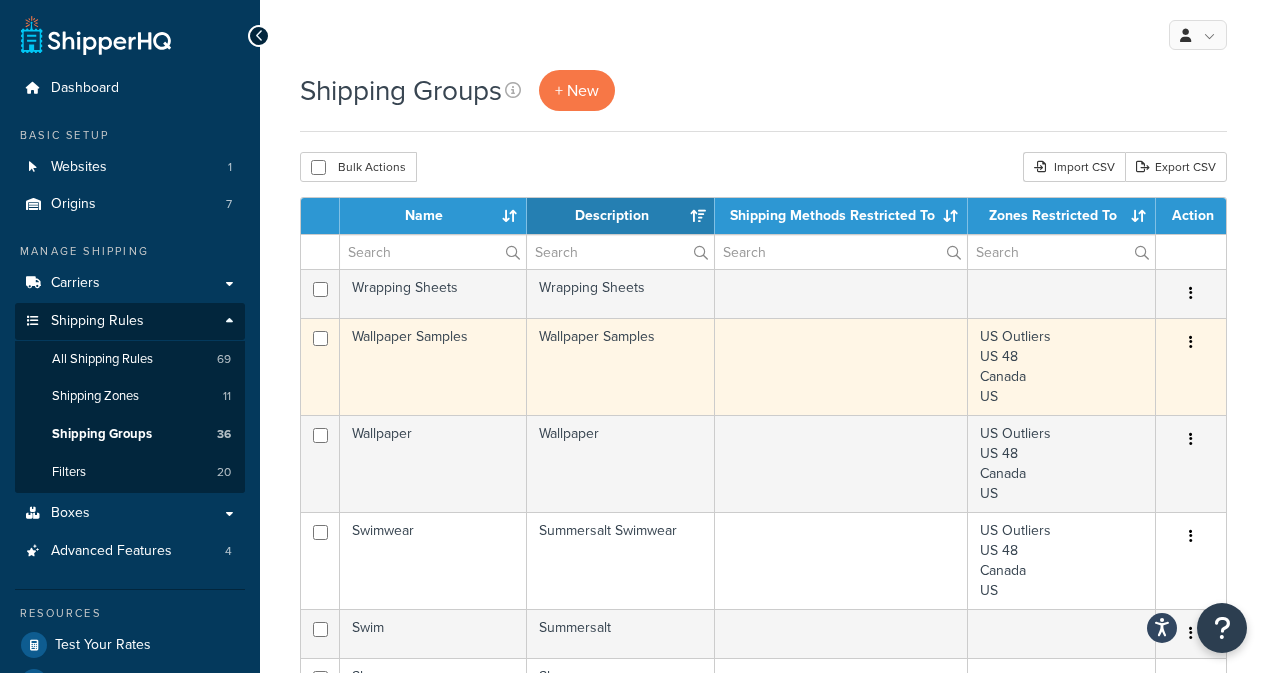 click on "Wallpaper Samples" at bounding box center [433, 366] 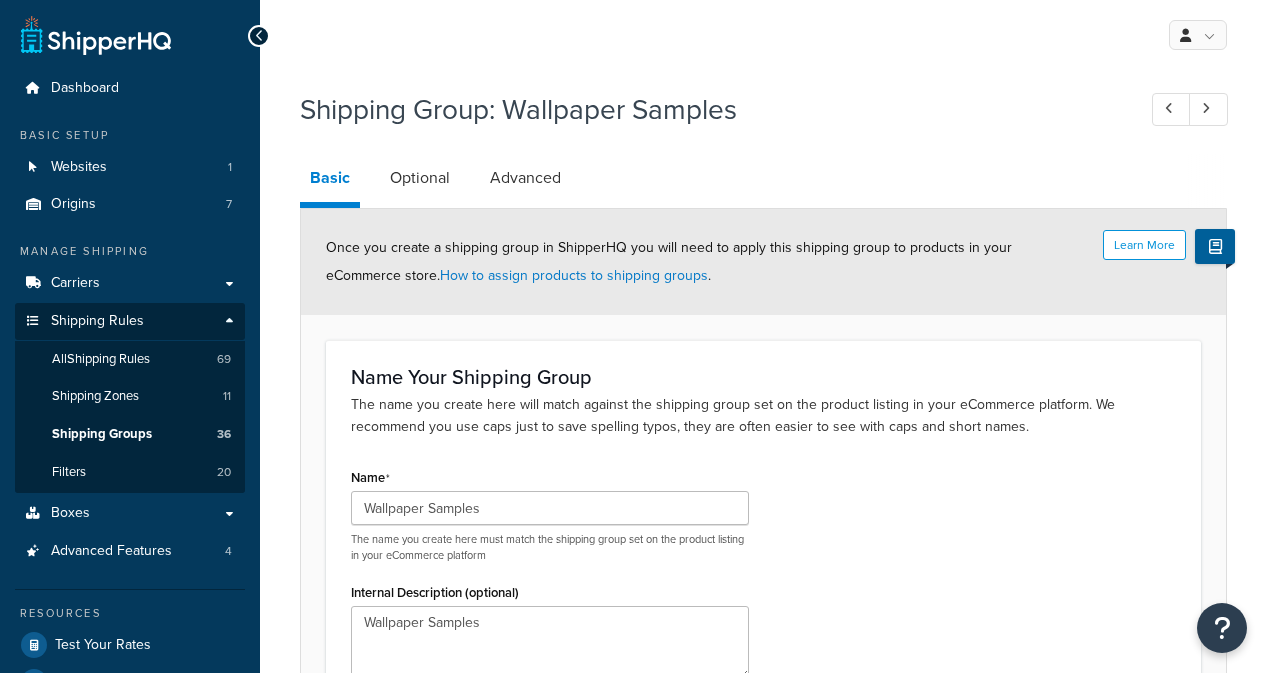 scroll, scrollTop: 0, scrollLeft: 0, axis: both 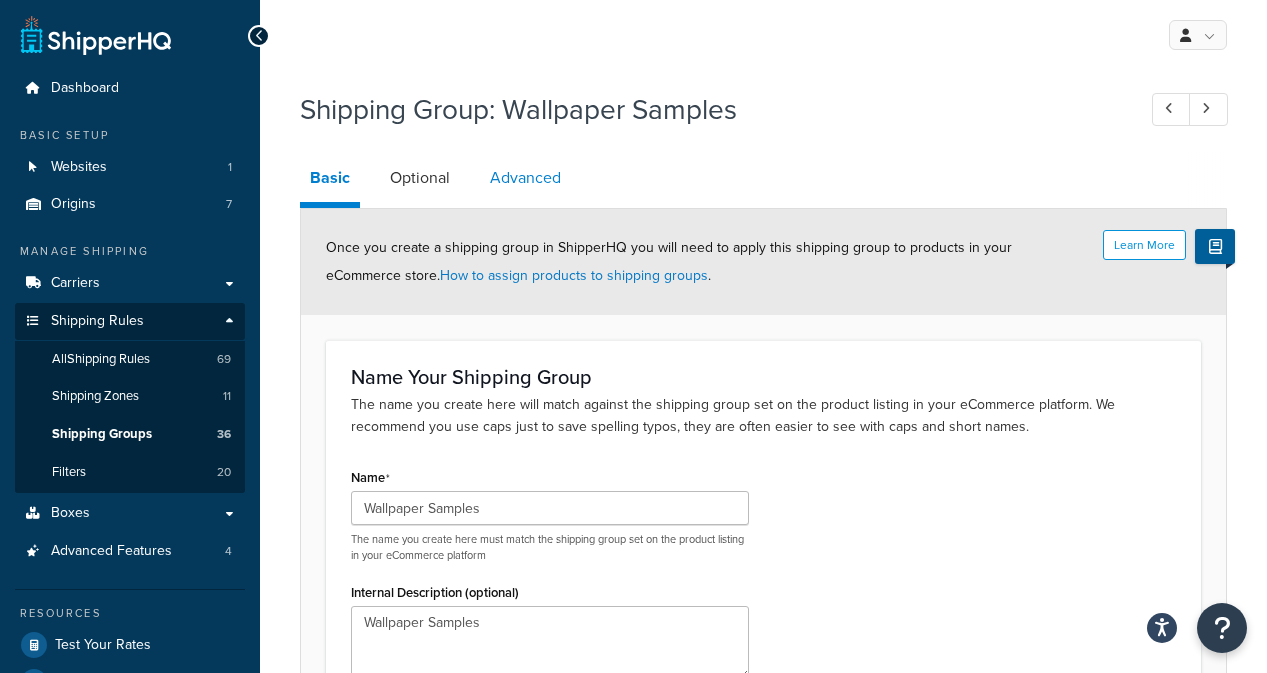 click on "Advanced" at bounding box center [525, 178] 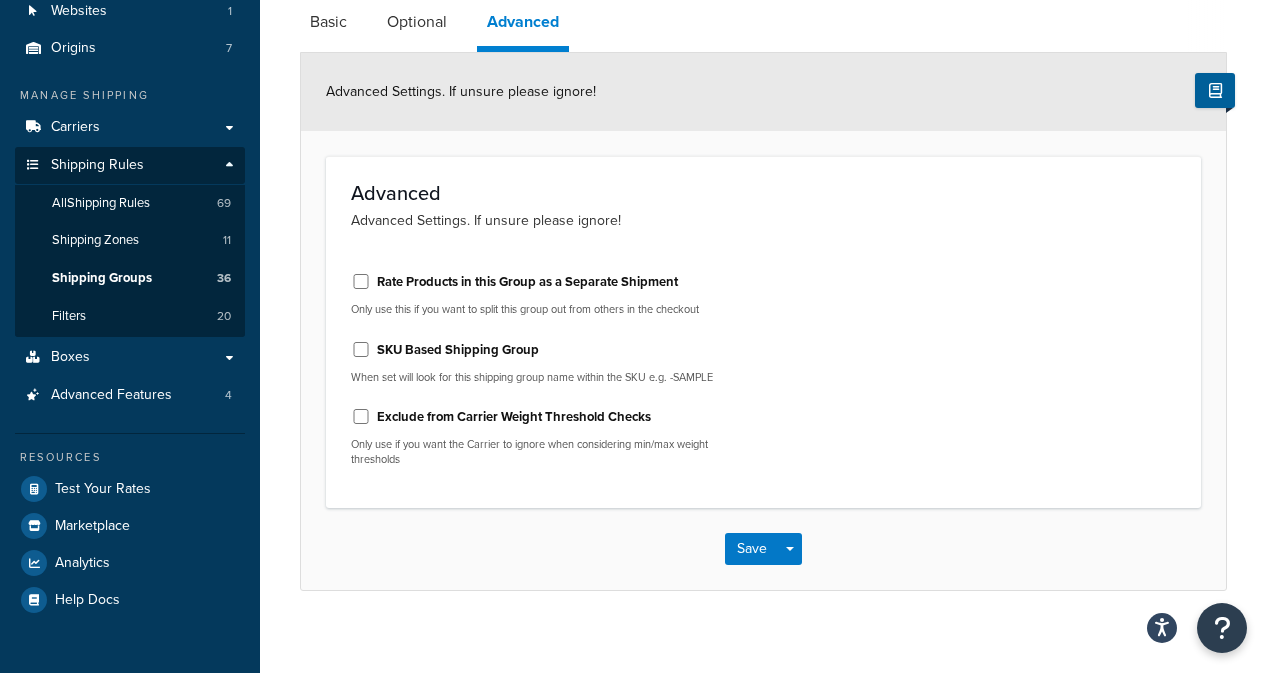 scroll, scrollTop: 160, scrollLeft: 0, axis: vertical 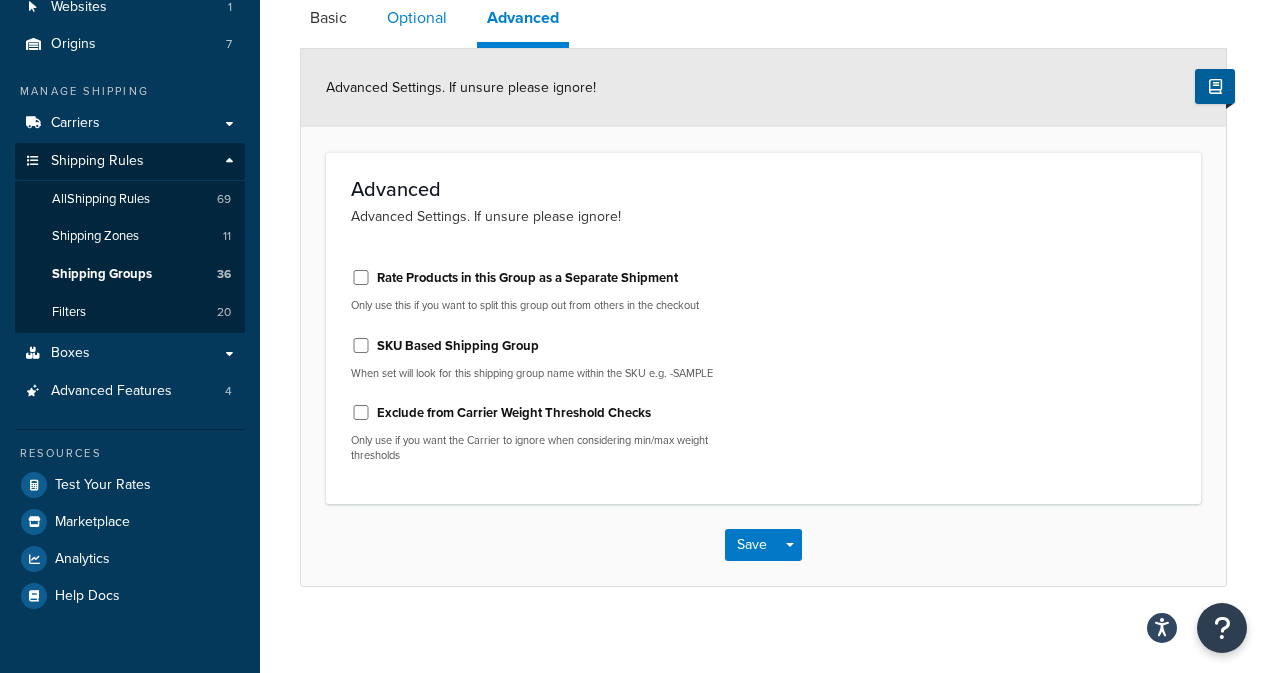 click on "Optional" at bounding box center (417, 18) 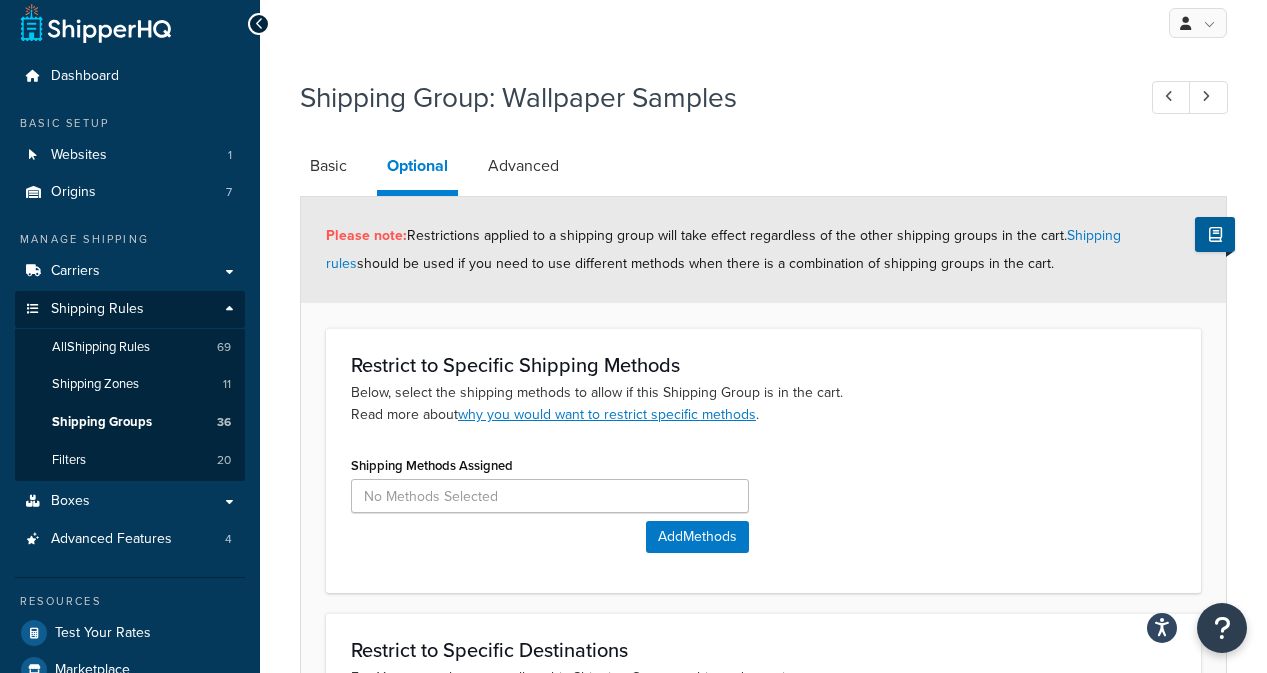 scroll, scrollTop: 0, scrollLeft: 0, axis: both 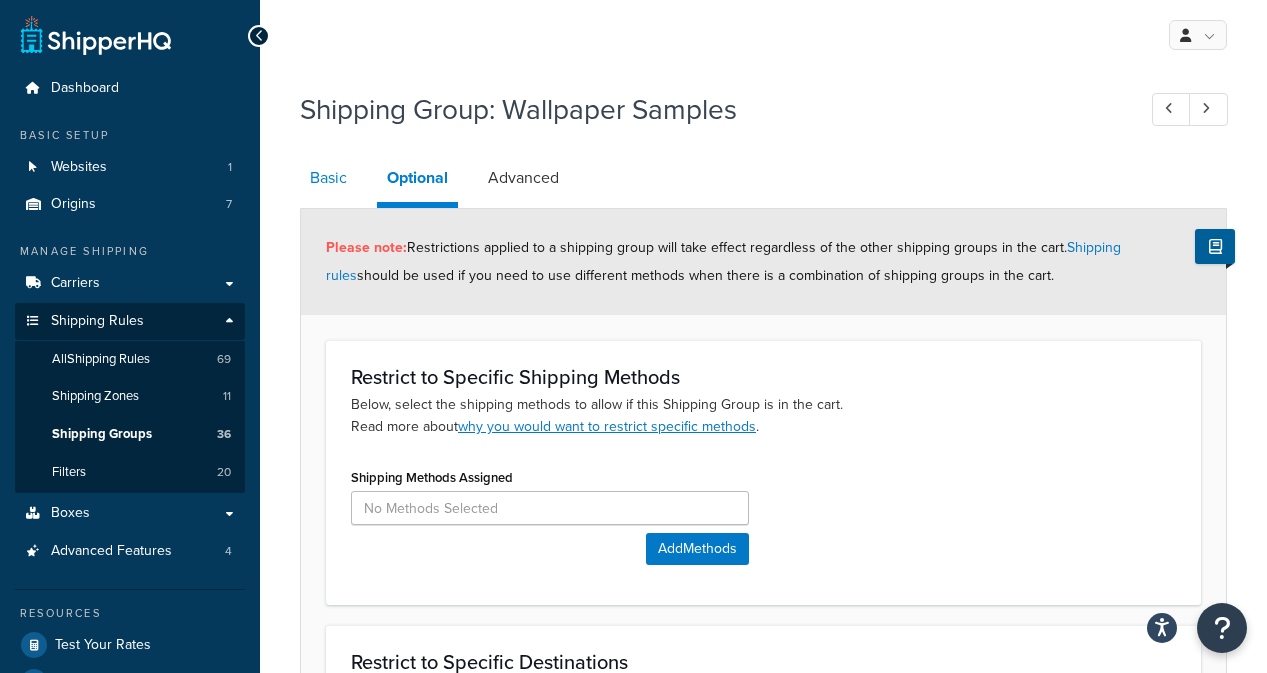 click on "Basic" at bounding box center [328, 178] 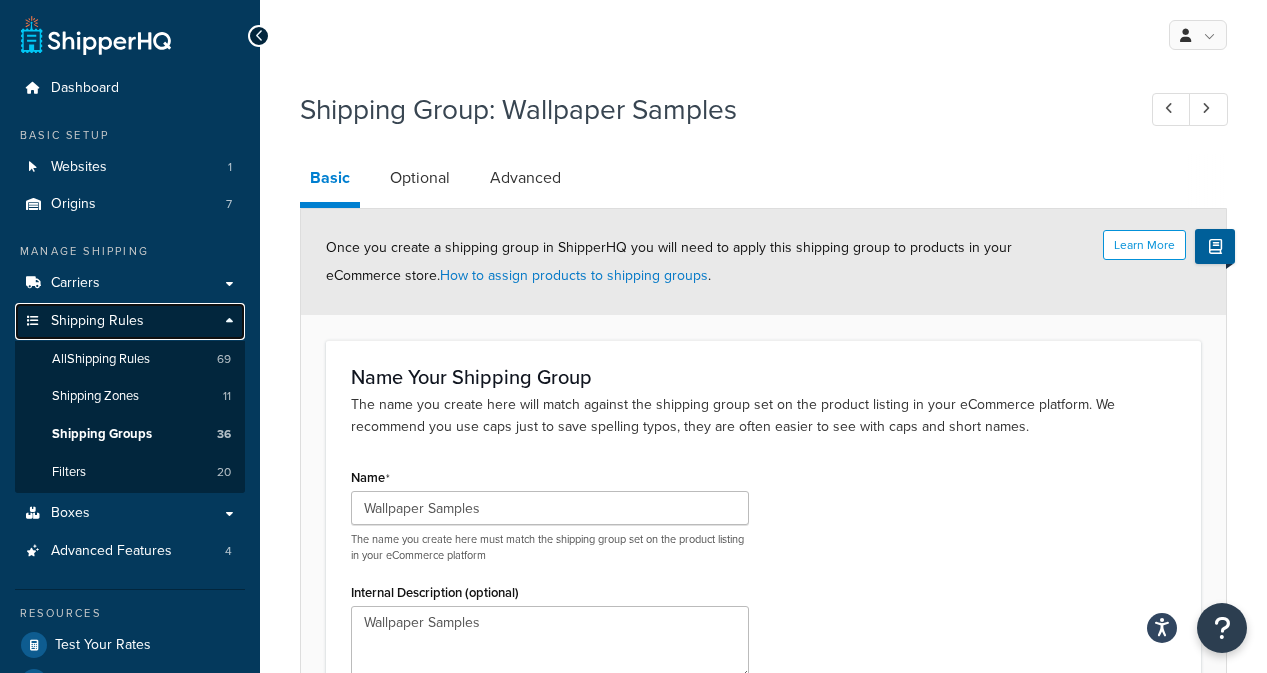 click on "Shipping Rules" at bounding box center (97, 321) 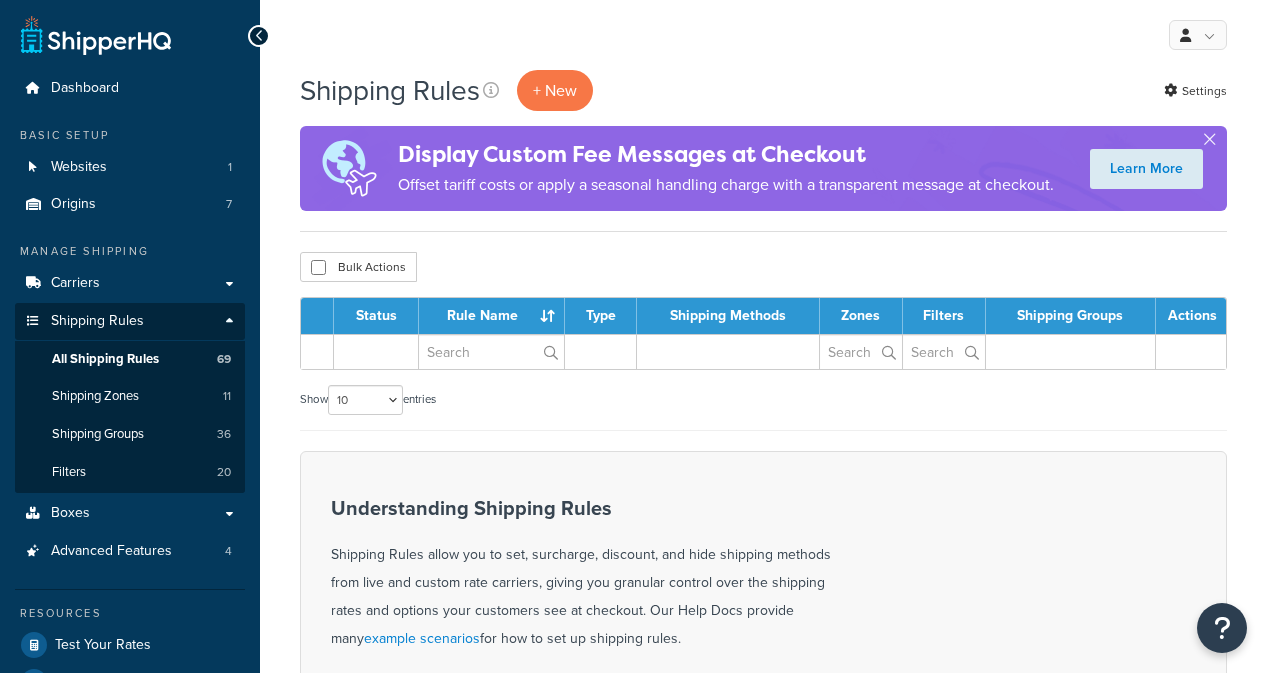 scroll, scrollTop: 0, scrollLeft: 0, axis: both 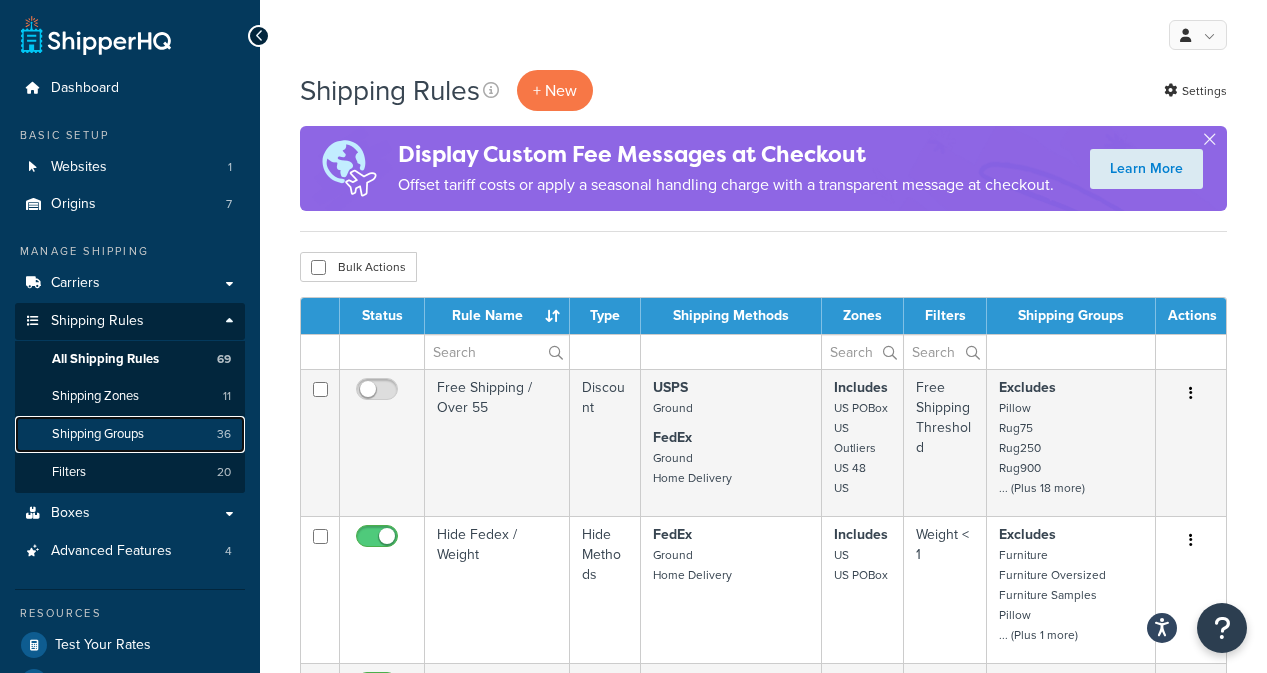 click on "Shipping Groups
36" at bounding box center [130, 434] 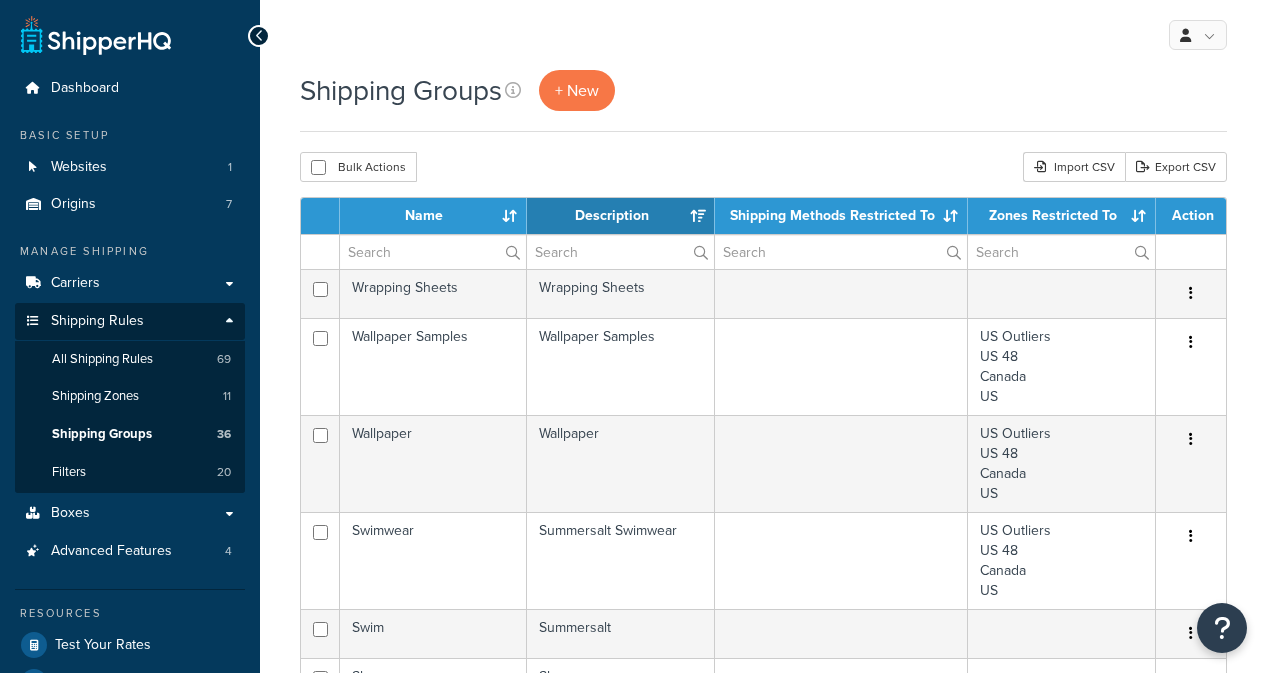 select on "15" 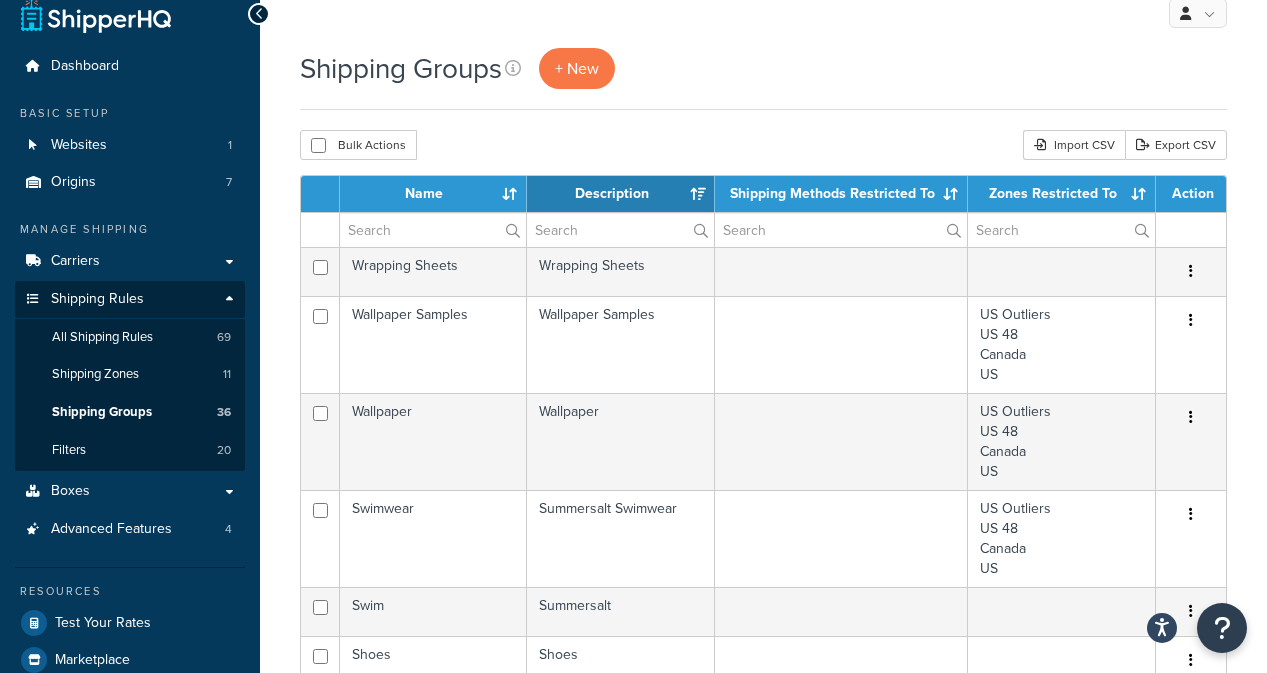 scroll, scrollTop: 0, scrollLeft: 0, axis: both 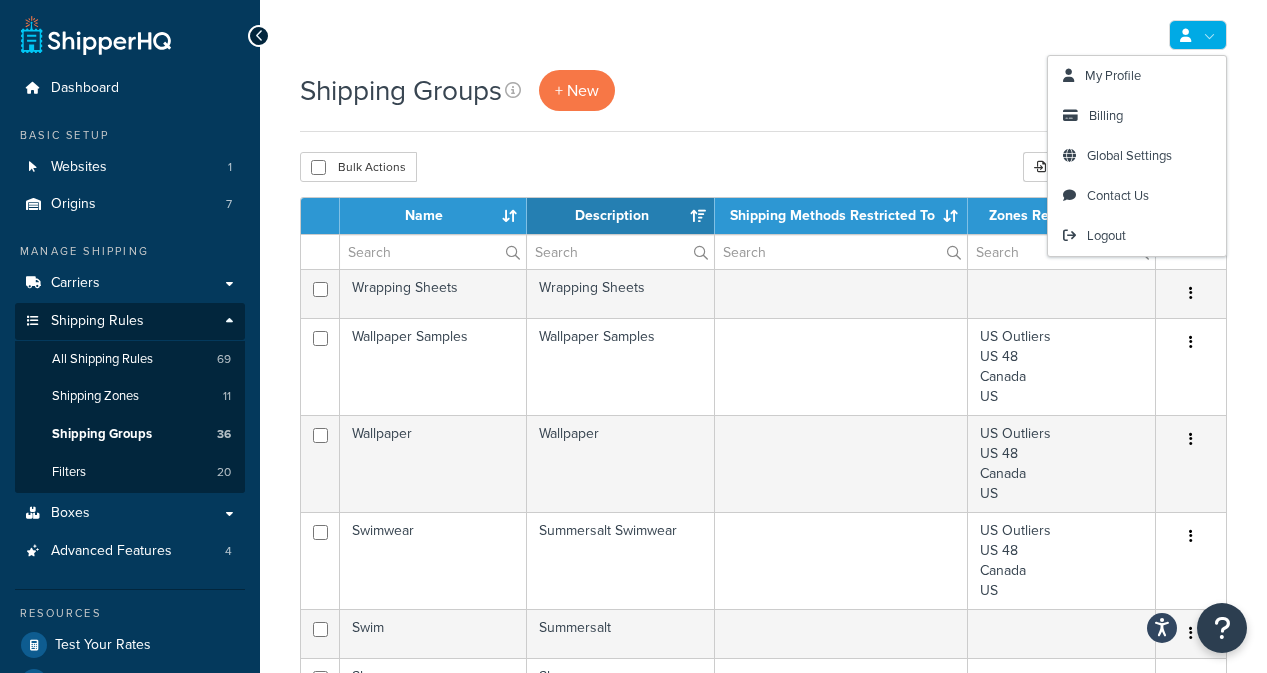 click at bounding box center (1198, 35) 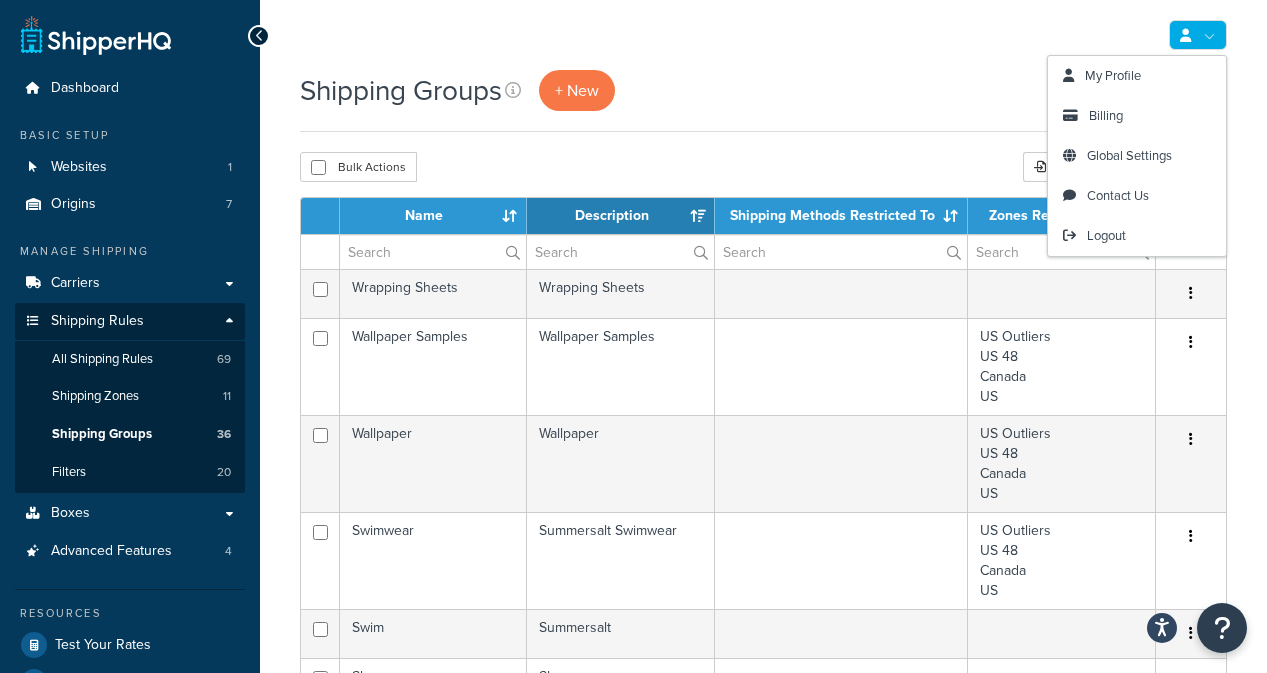 click on "My Profile   Billing   Global Settings   Contact Us   Logout" at bounding box center [763, 35] 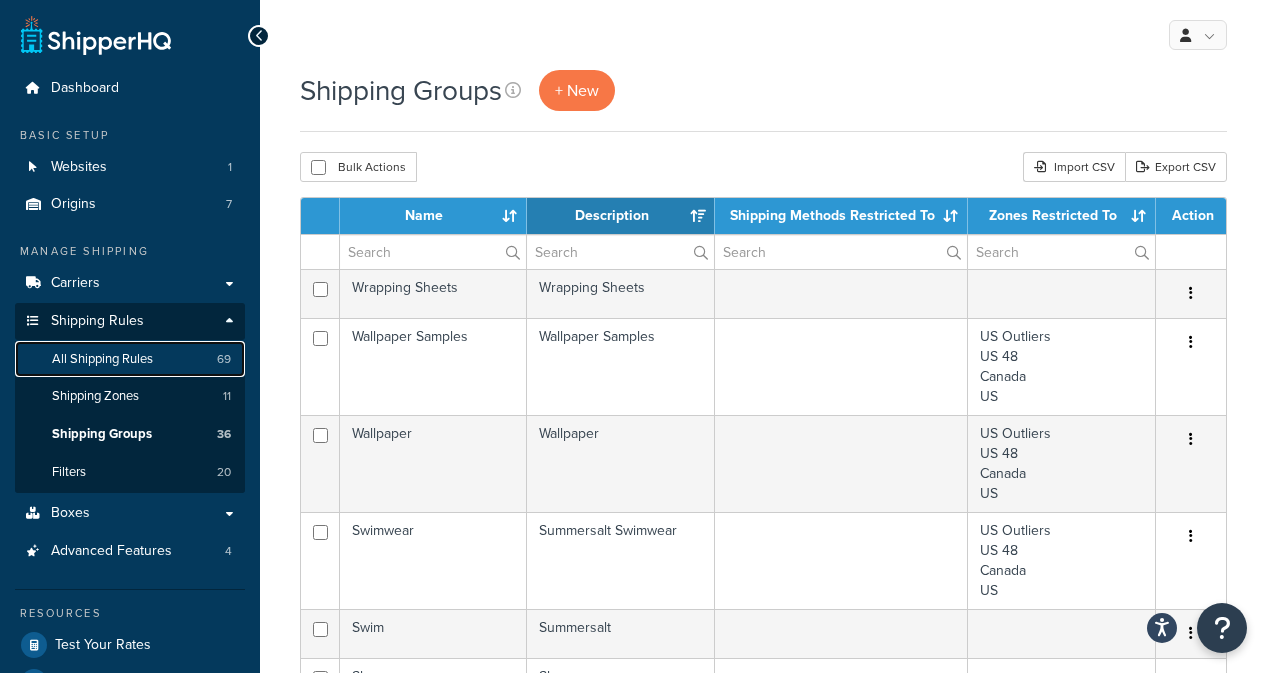 click on "All Shipping Rules" at bounding box center [102, 359] 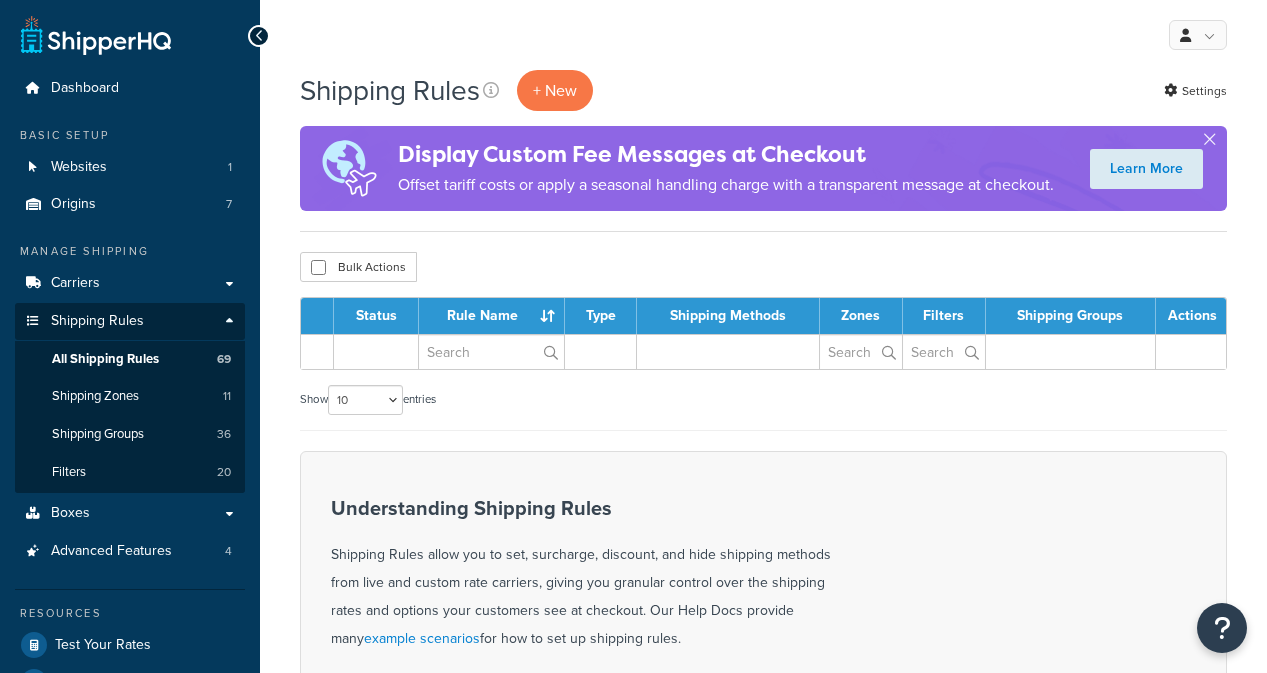 scroll, scrollTop: 0, scrollLeft: 0, axis: both 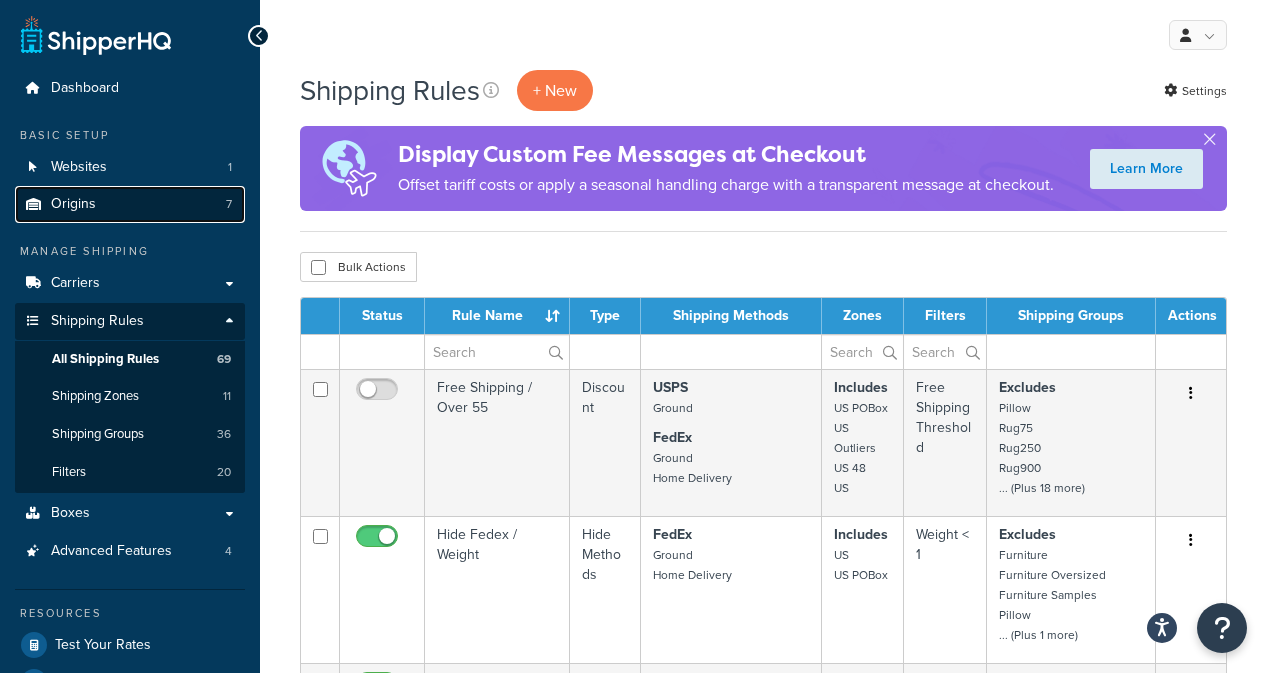 click on "Origins" at bounding box center (73, 204) 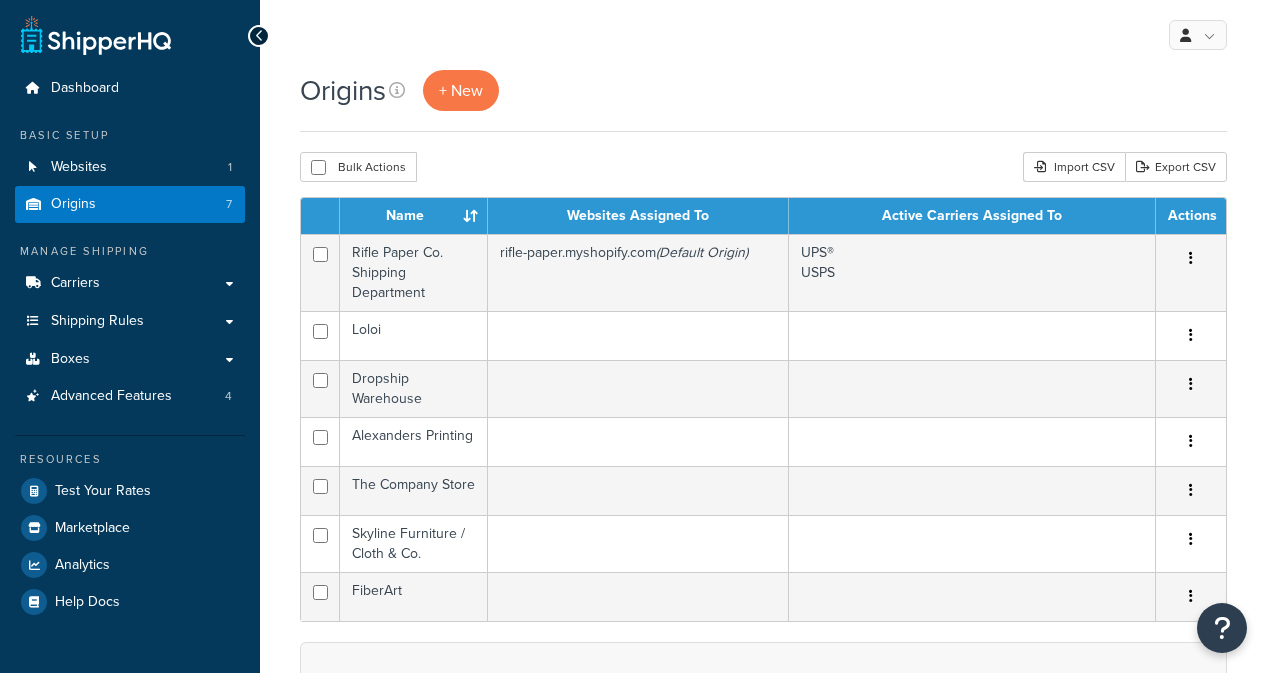 scroll, scrollTop: 0, scrollLeft: 0, axis: both 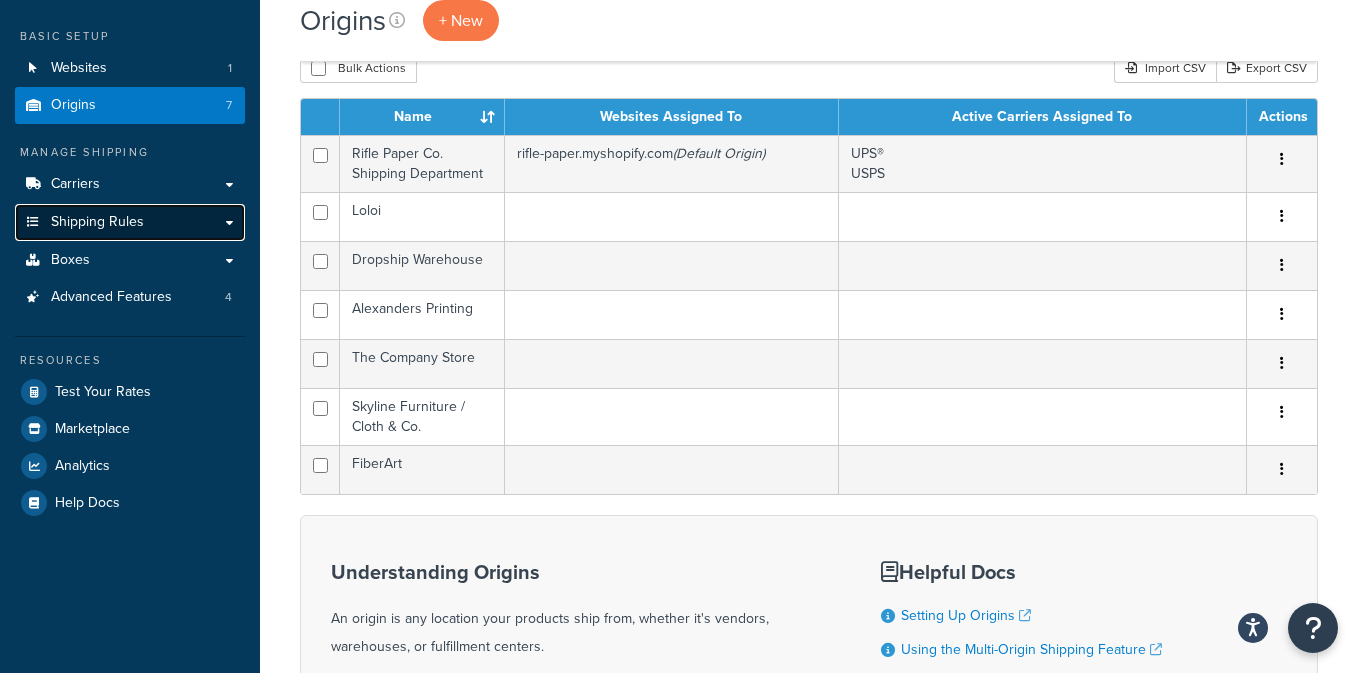 click on "Shipping Rules" at bounding box center [97, 222] 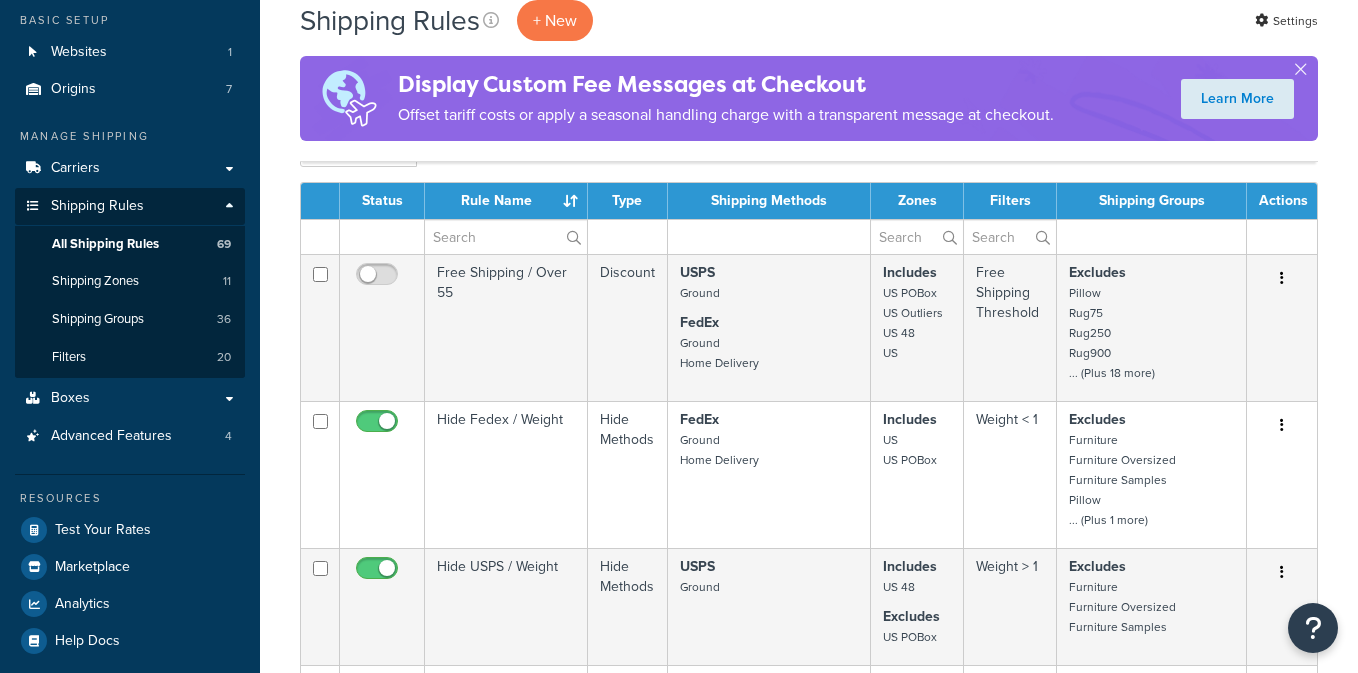 scroll, scrollTop: 116, scrollLeft: 0, axis: vertical 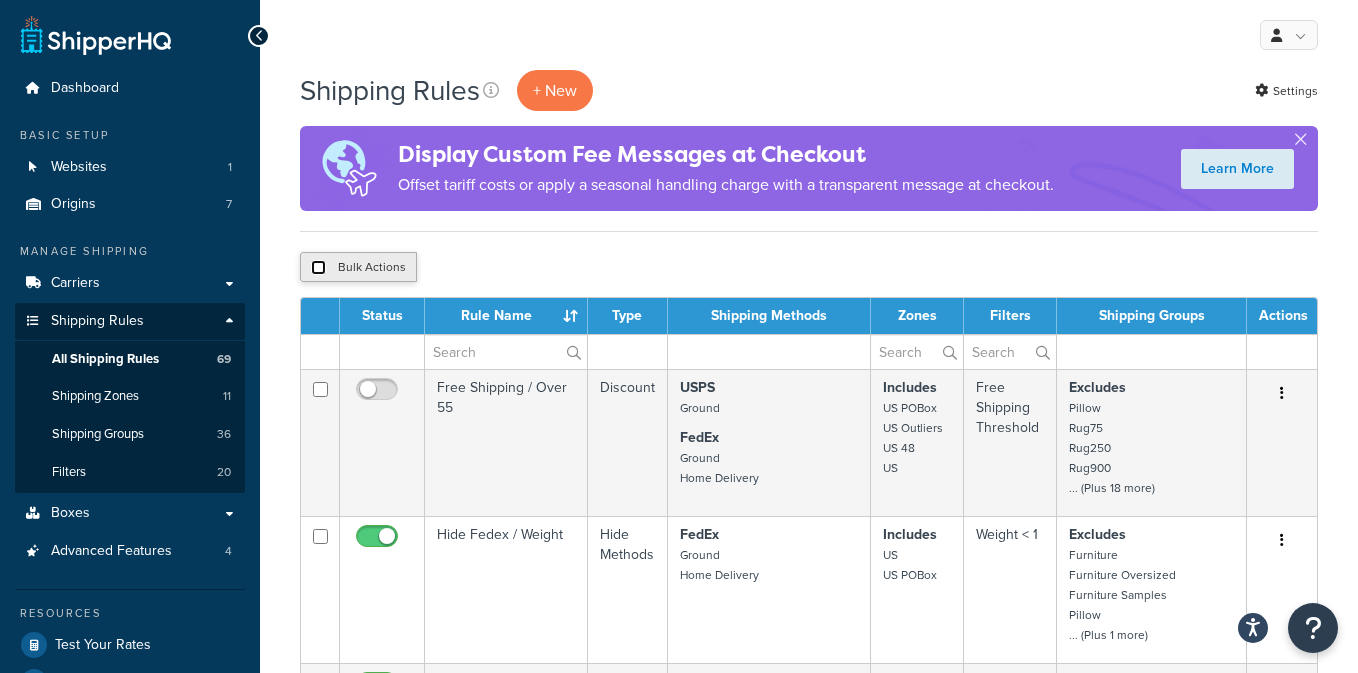 click at bounding box center [318, 267] 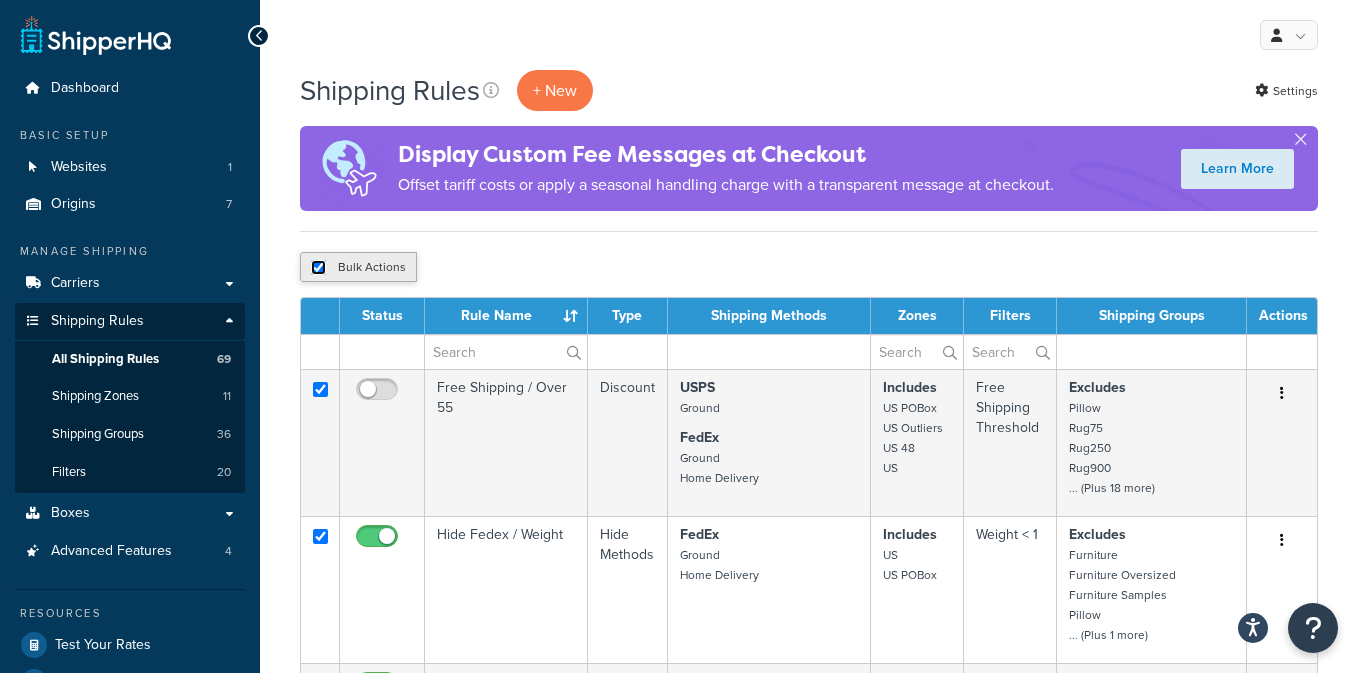 checkbox on "true" 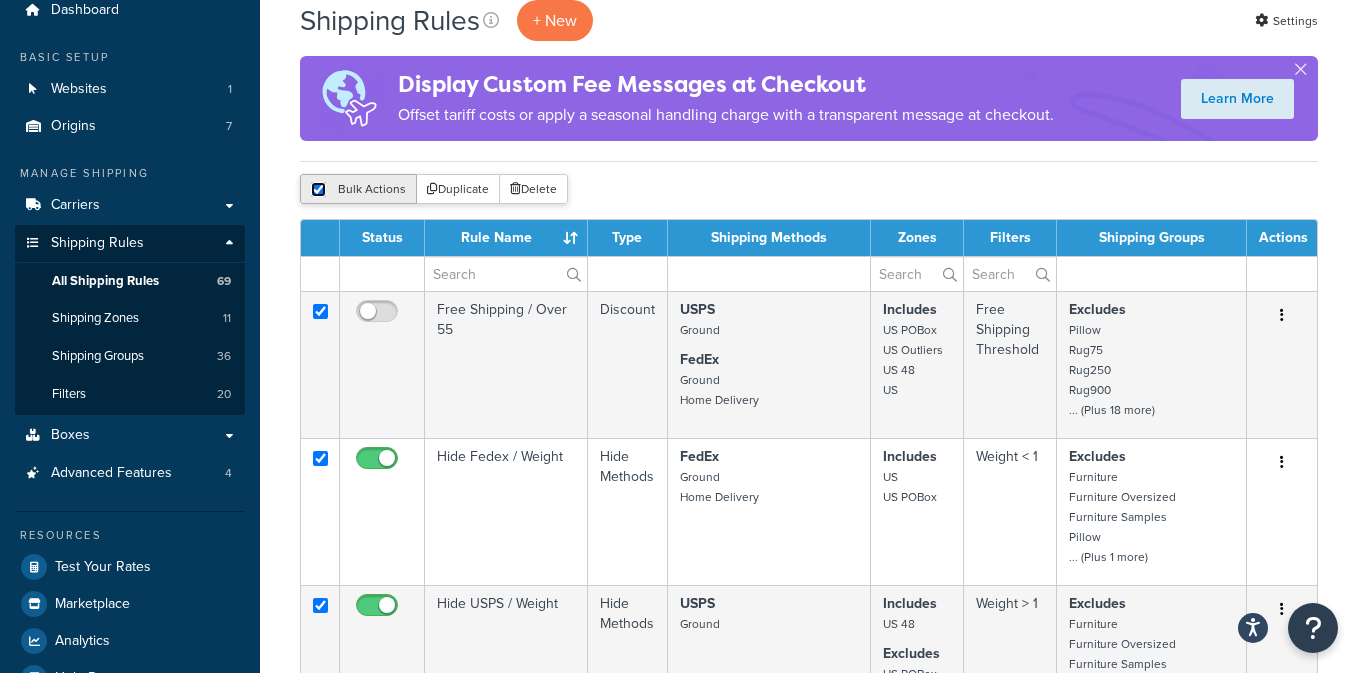 scroll, scrollTop: 72, scrollLeft: 0, axis: vertical 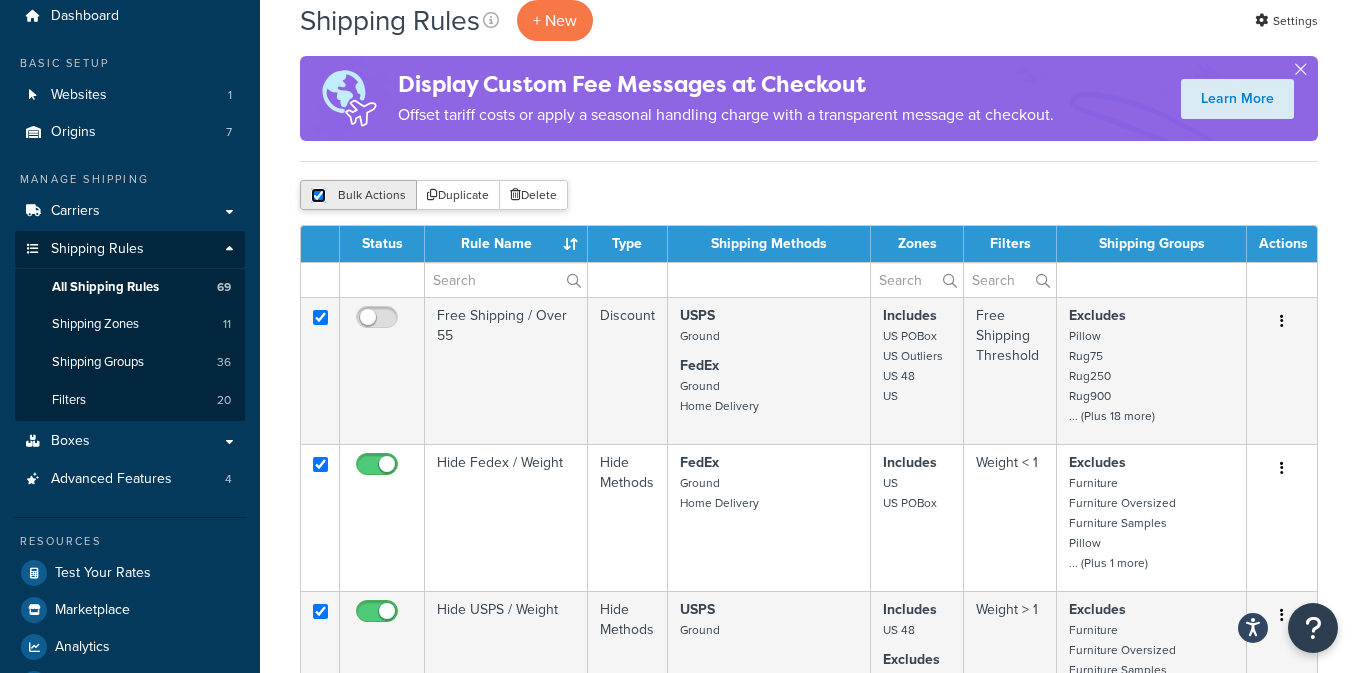 click at bounding box center [318, 195] 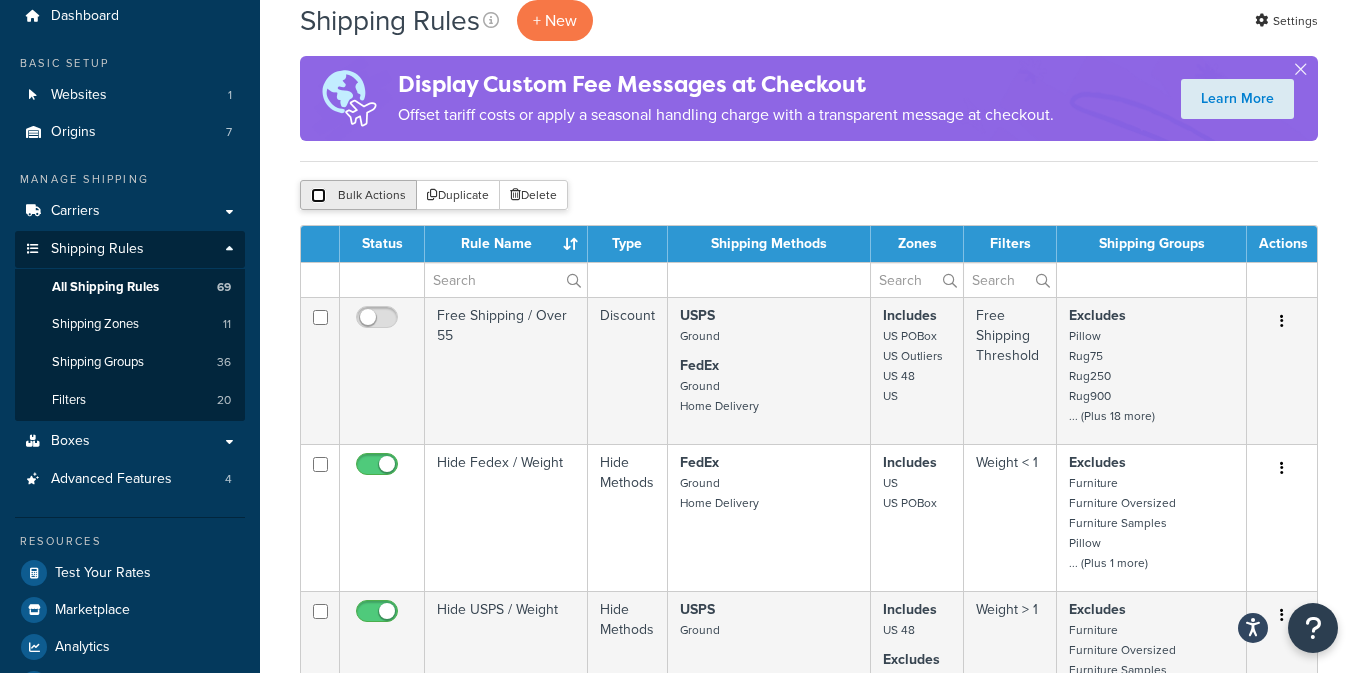 checkbox on "false" 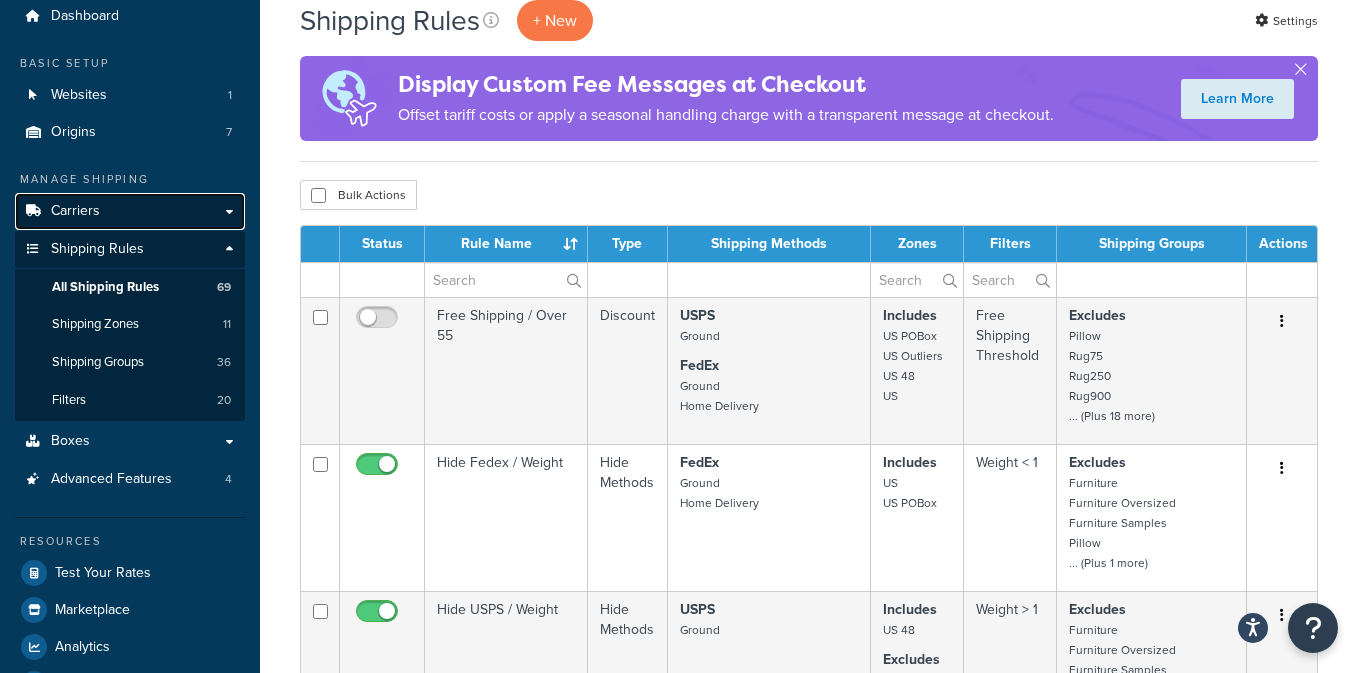 click on "Carriers" at bounding box center [130, 211] 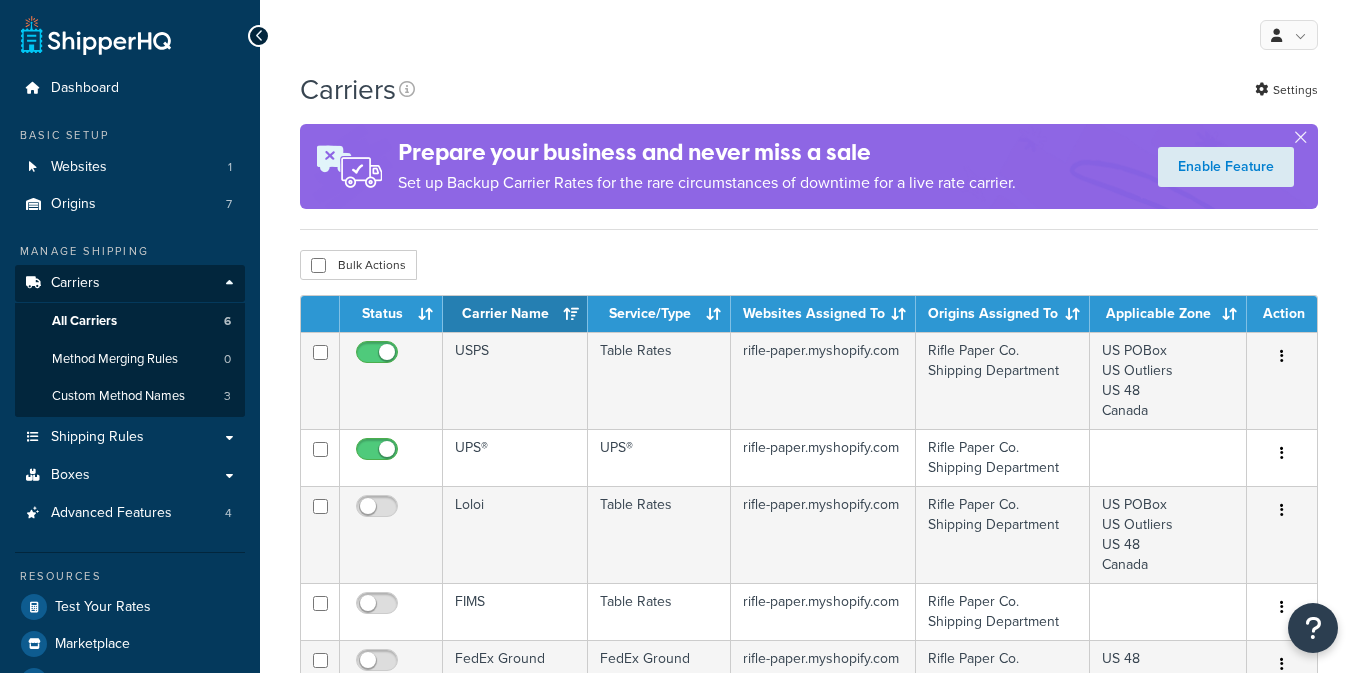 scroll, scrollTop: 0, scrollLeft: 0, axis: both 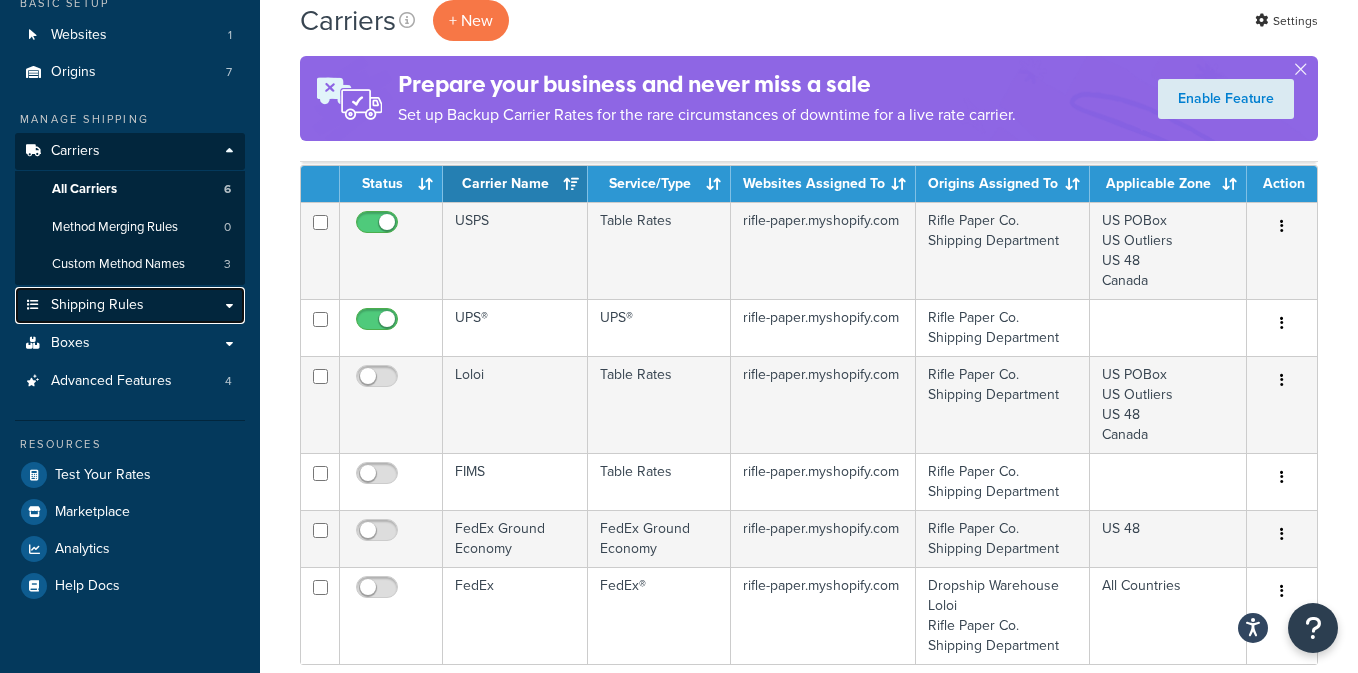 click on "Shipping Rules" at bounding box center (130, 305) 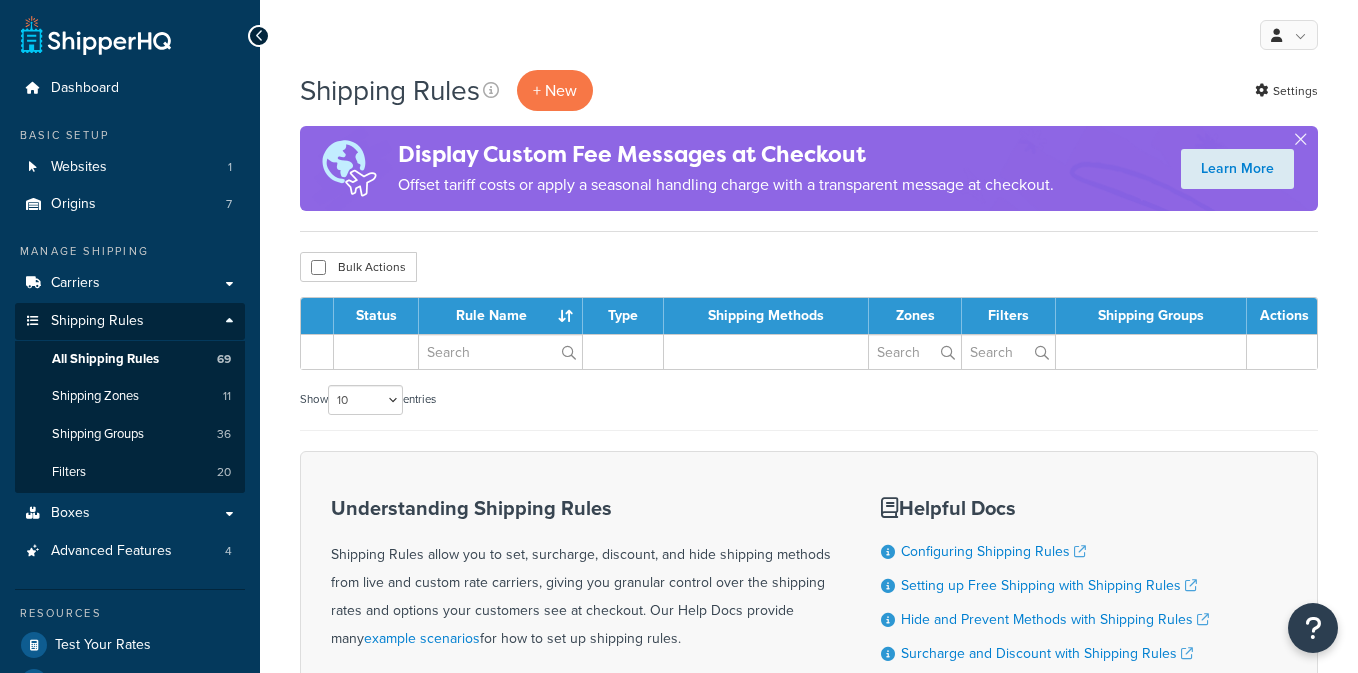 scroll, scrollTop: 0, scrollLeft: 0, axis: both 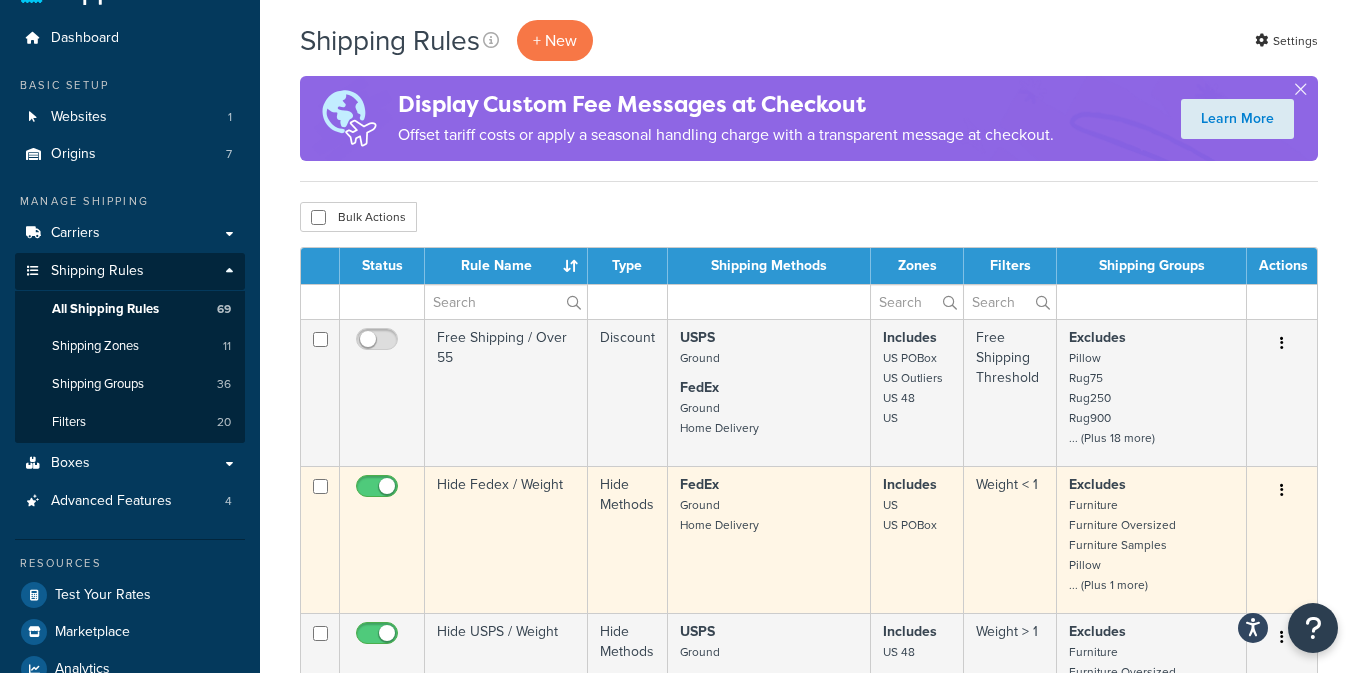 click on "US US POBox" at bounding box center (910, 515) 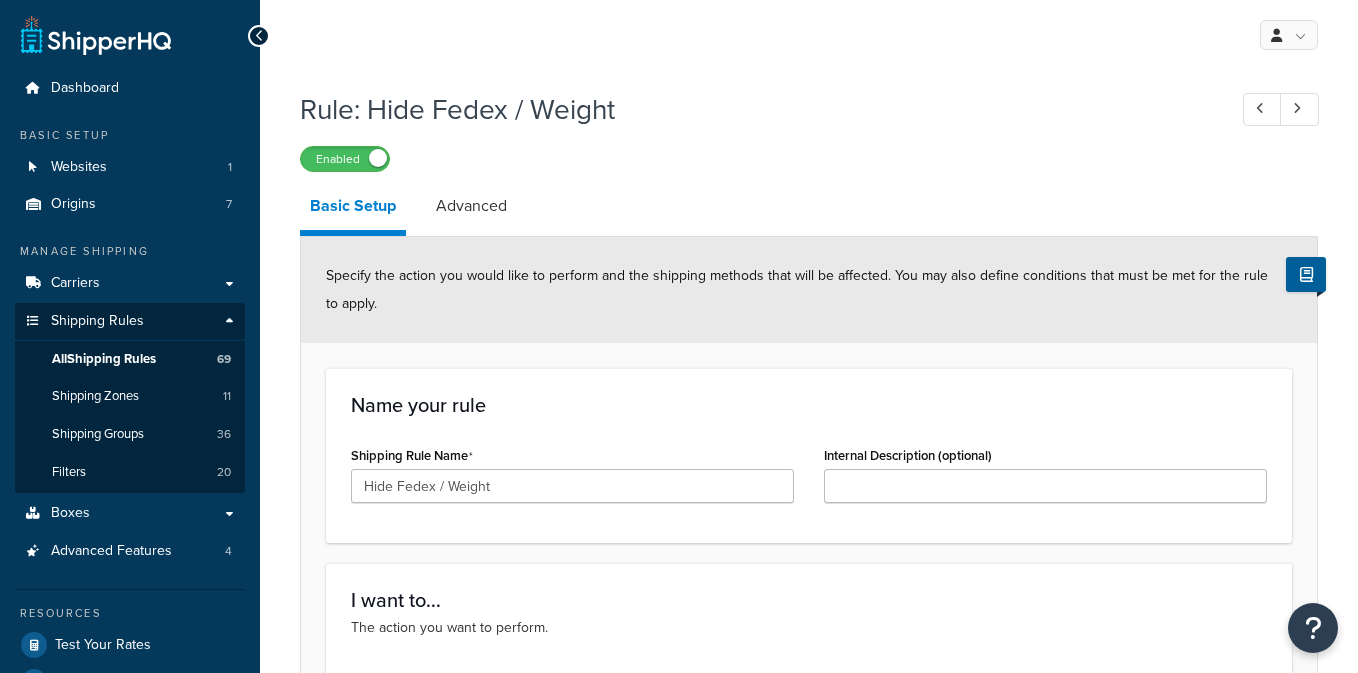 select on "HIDE" 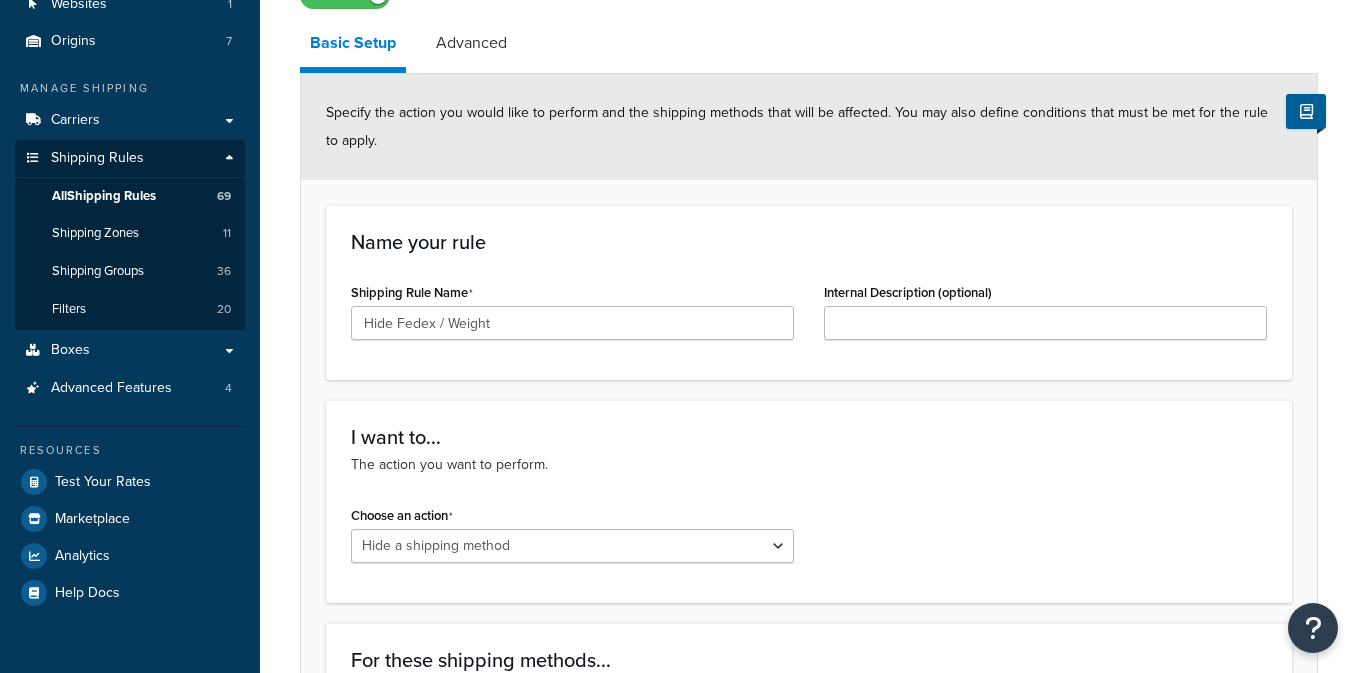 scroll, scrollTop: 266, scrollLeft: 0, axis: vertical 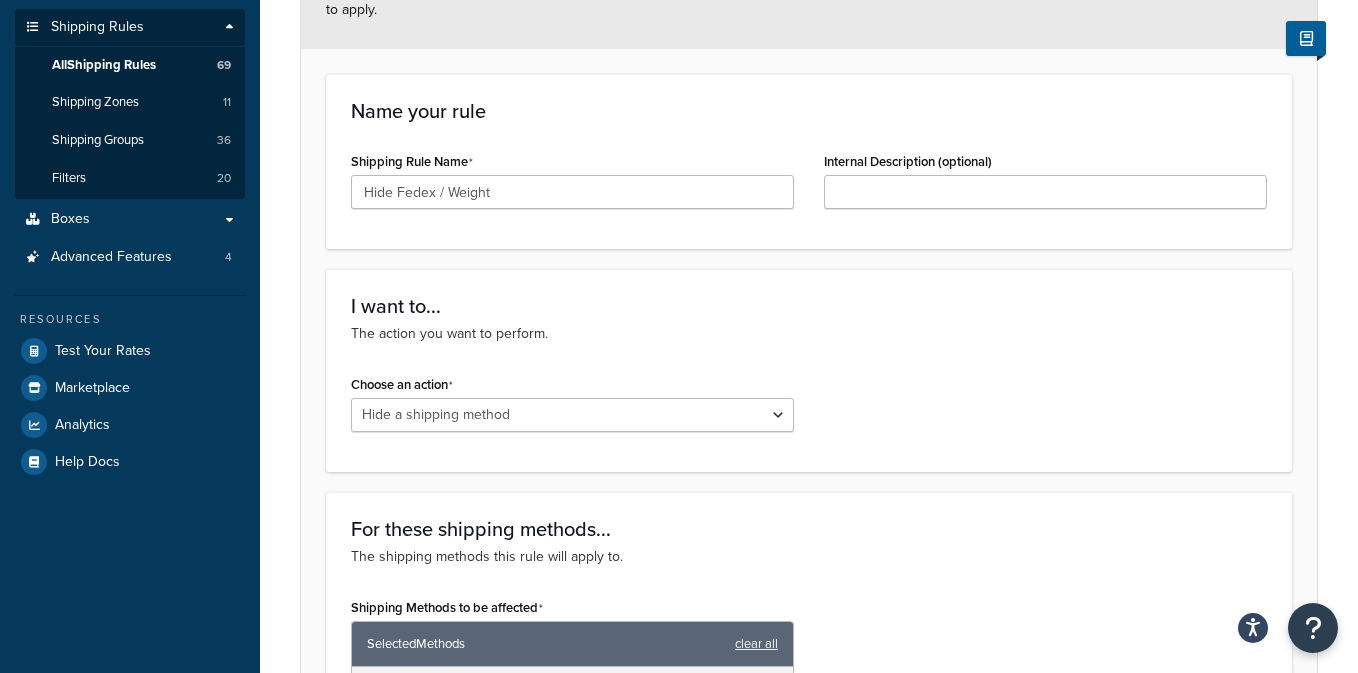 click on "The action you want to perform." 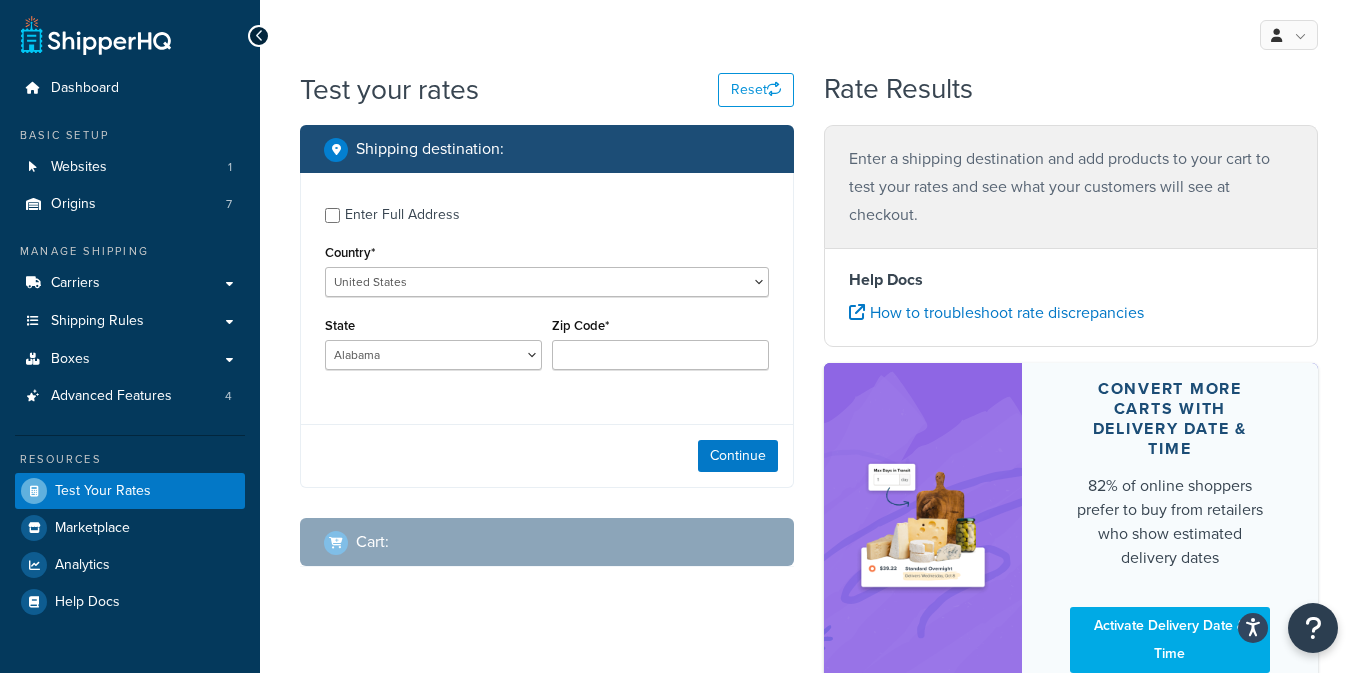 scroll, scrollTop: 0, scrollLeft: 0, axis: both 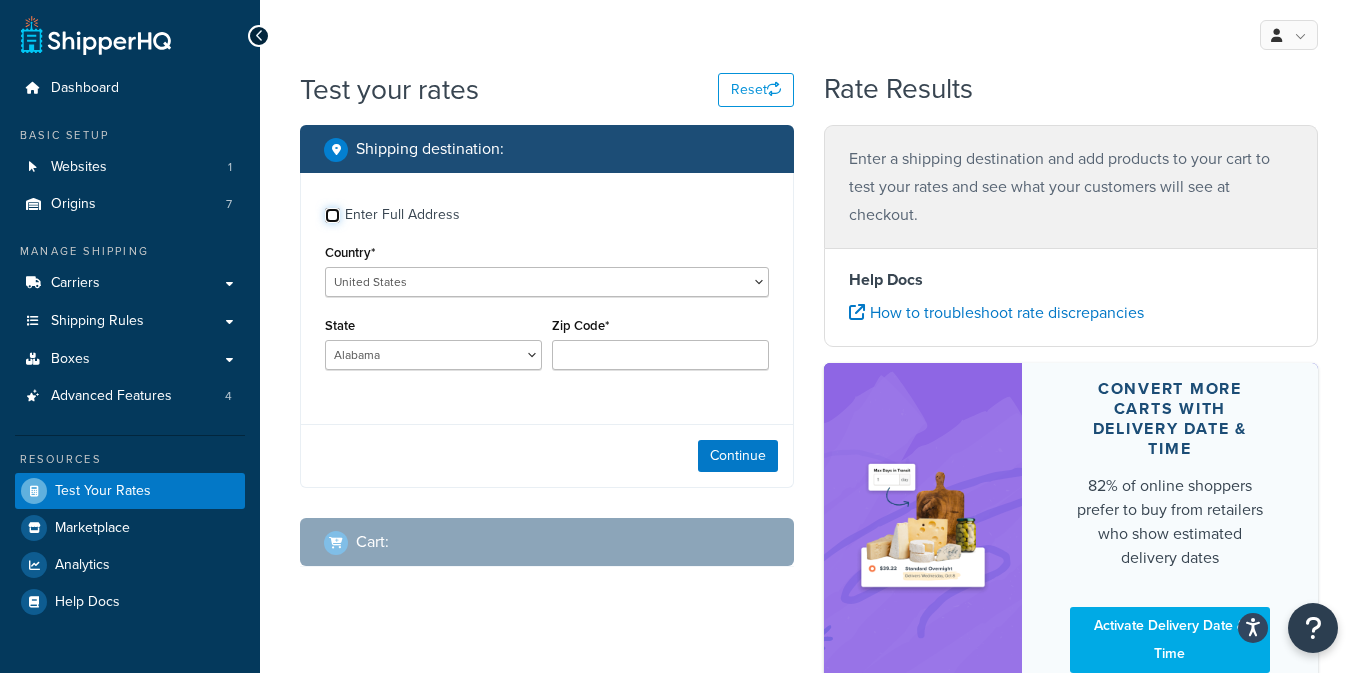 click on "Enter Full Address" at bounding box center (332, 215) 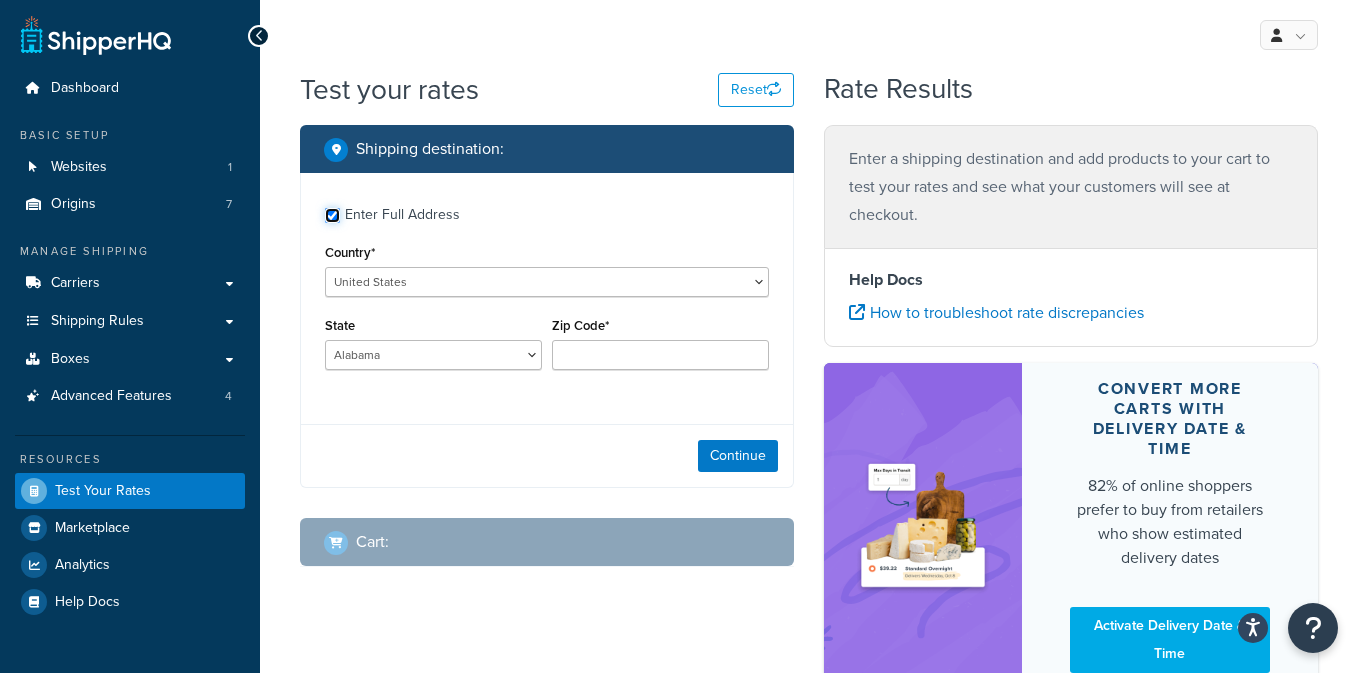 checkbox on "true" 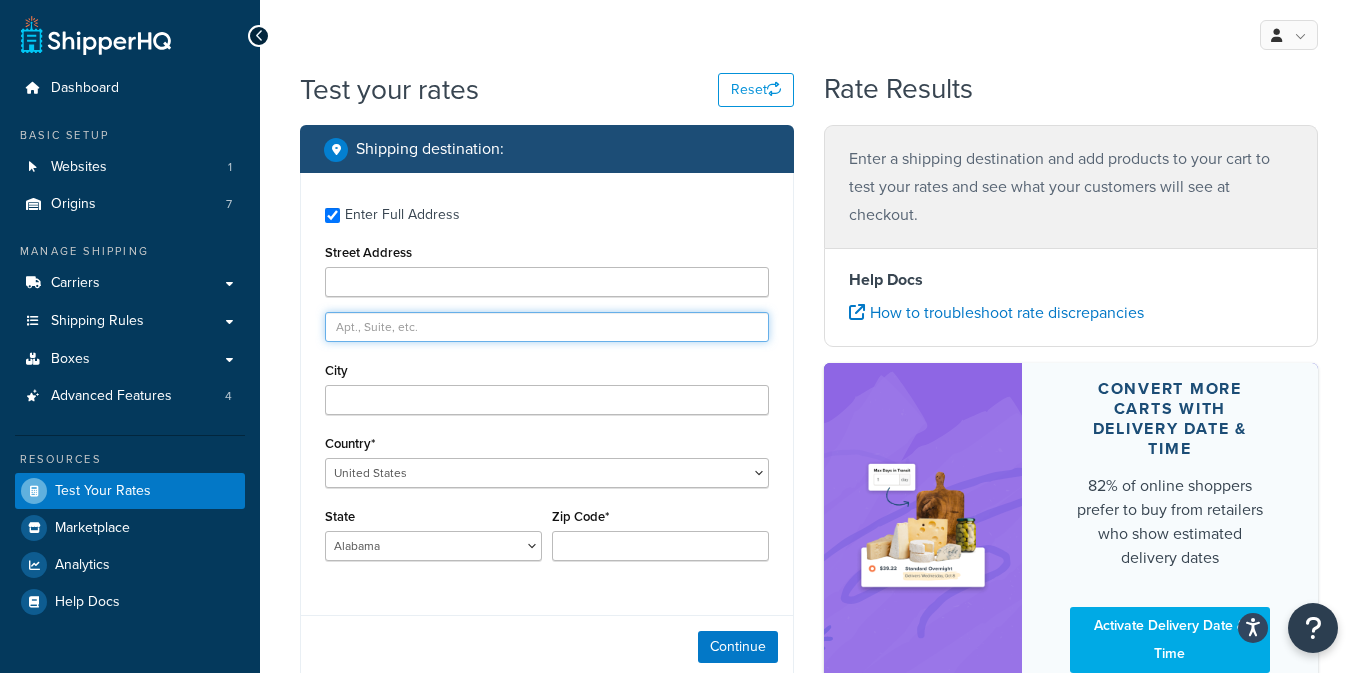 click at bounding box center [547, 327] 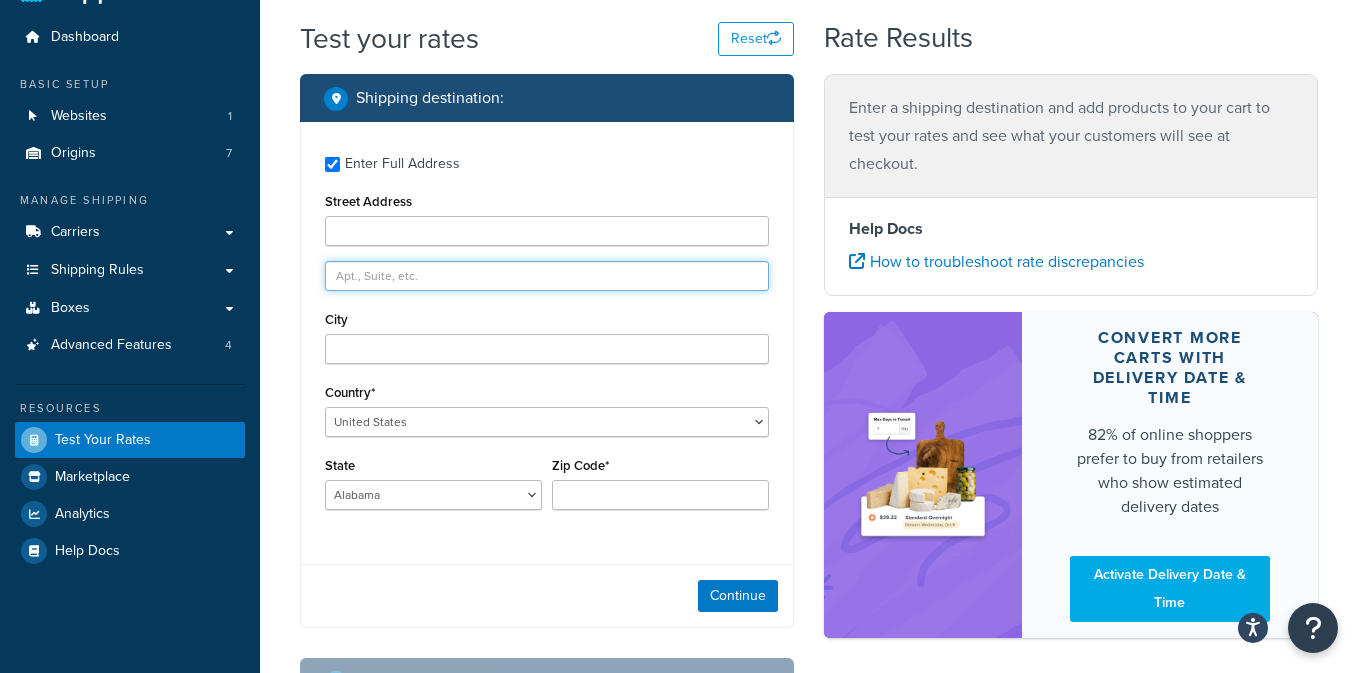 scroll, scrollTop: 0, scrollLeft: 0, axis: both 